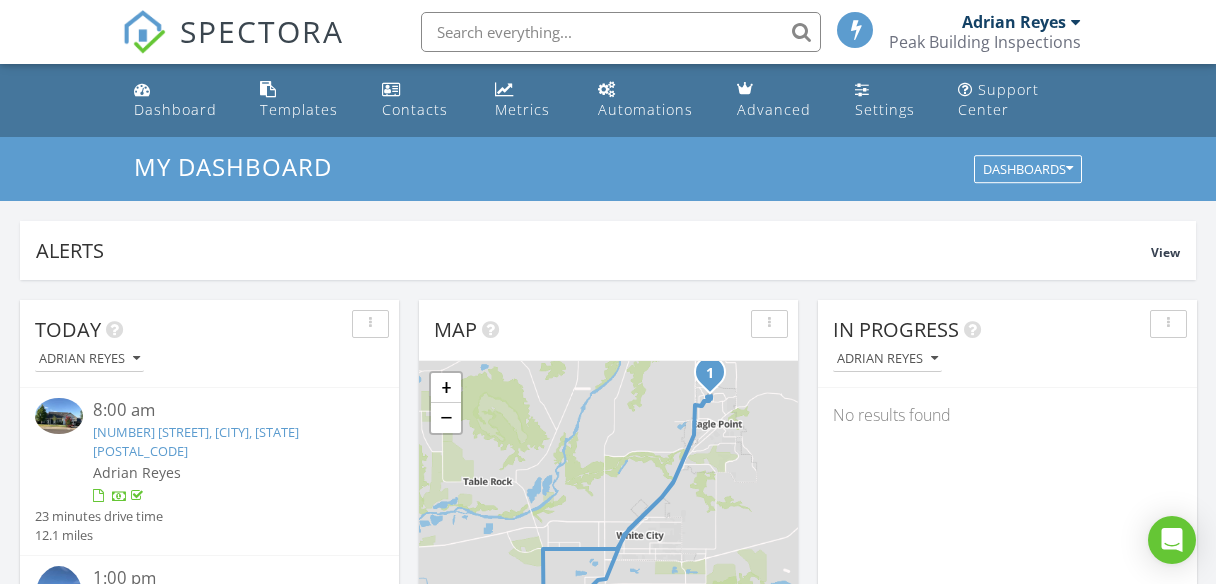 scroll, scrollTop: 1036, scrollLeft: 0, axis: vertical 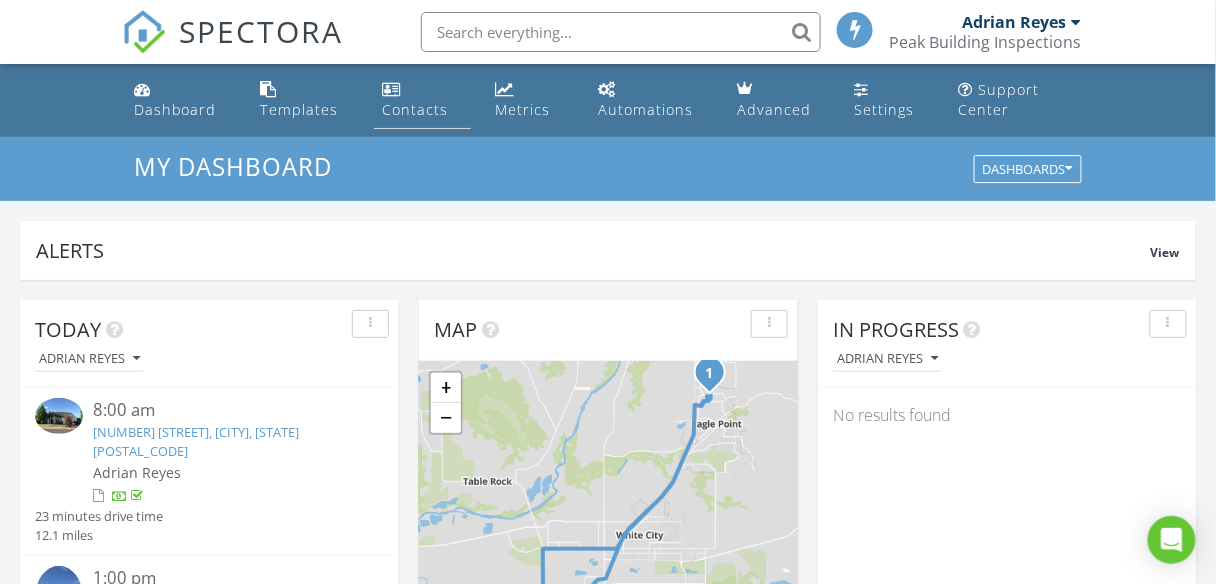 click on "Contacts" at bounding box center [415, 109] 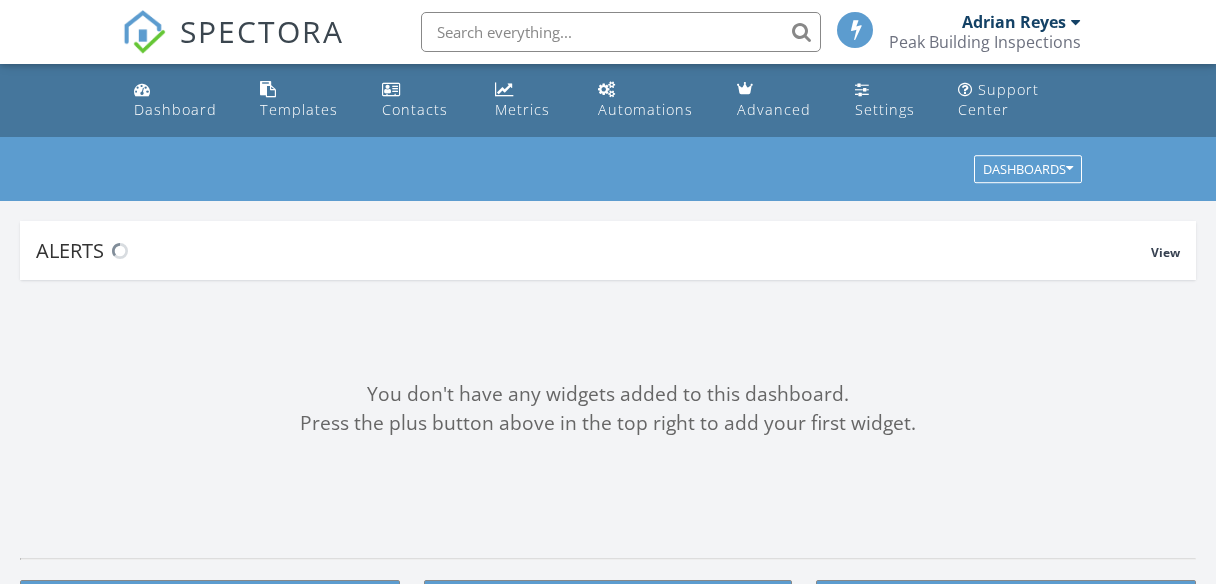 scroll, scrollTop: 0, scrollLeft: 0, axis: both 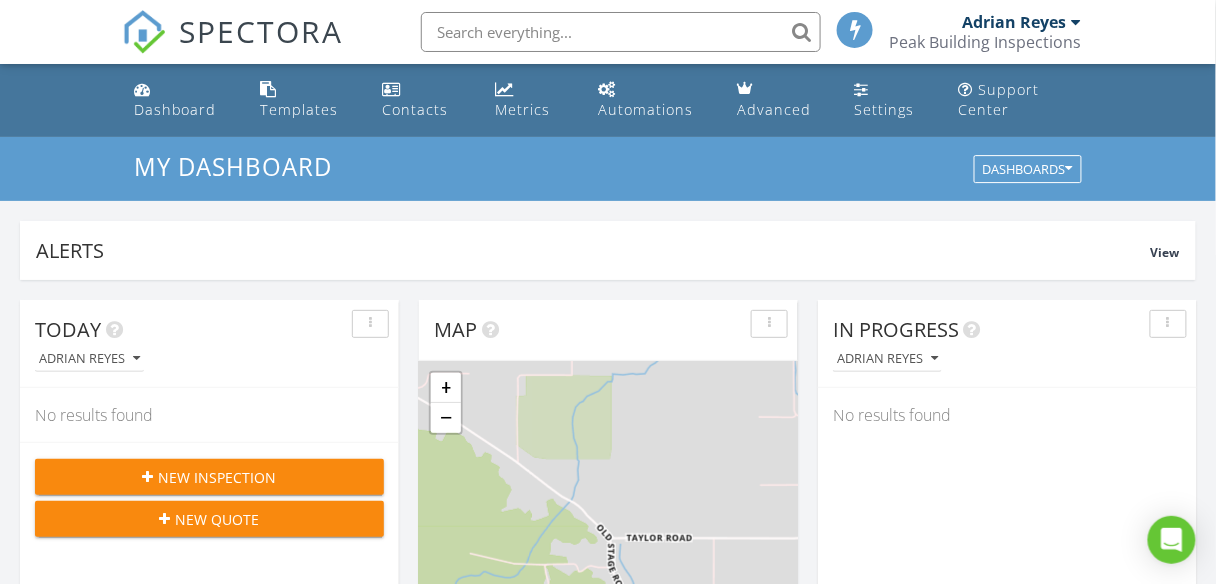 click on "New Inspection" at bounding box center [218, 477] 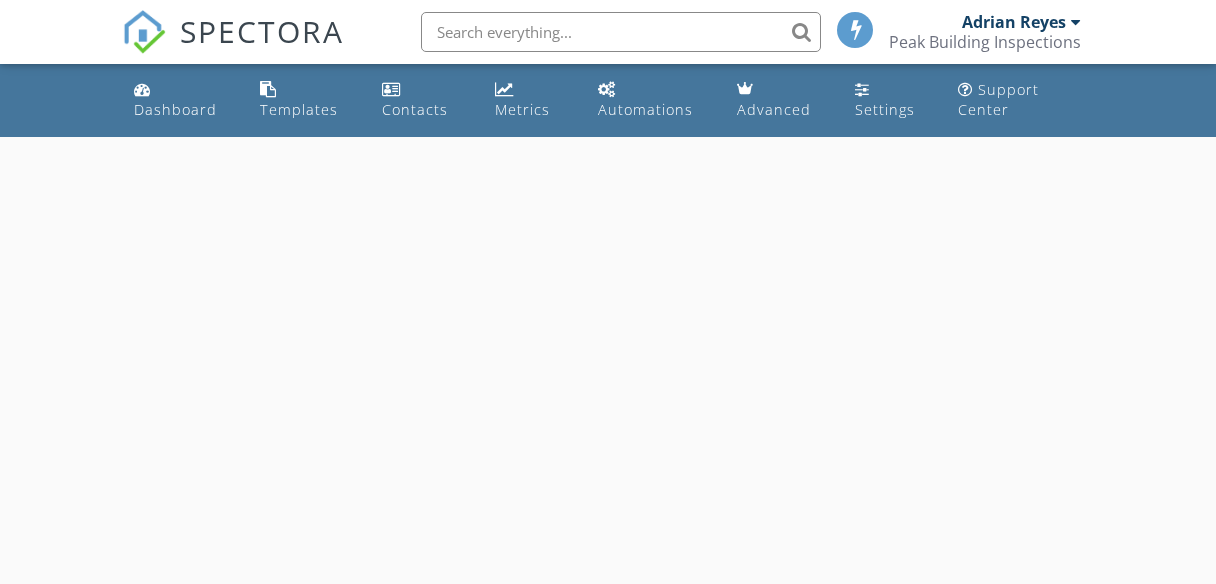 scroll, scrollTop: 0, scrollLeft: 0, axis: both 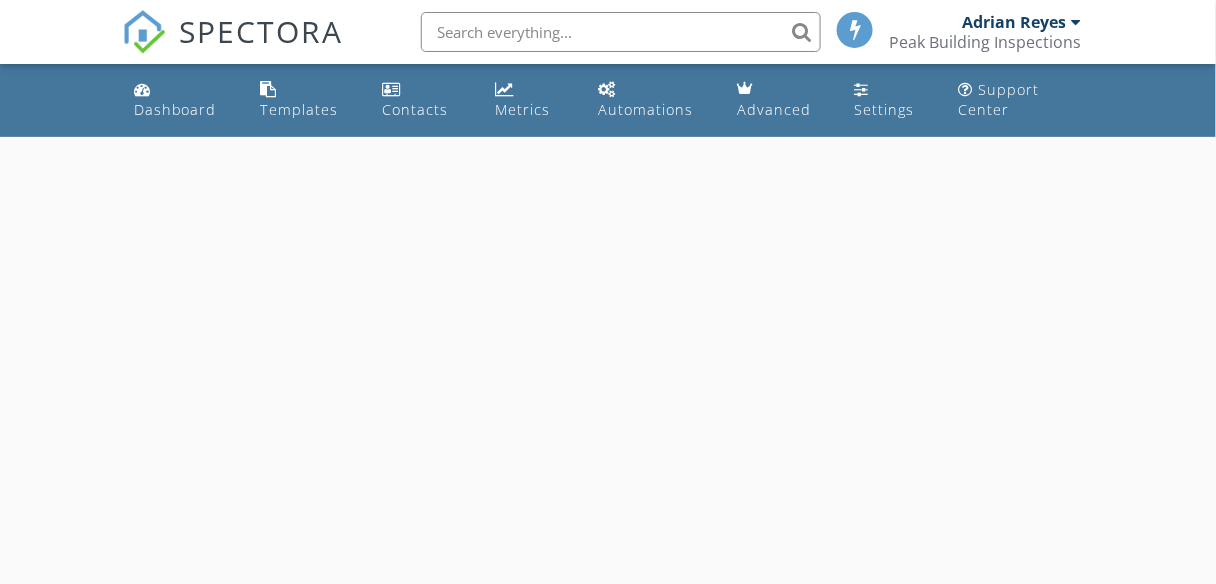 select on "7" 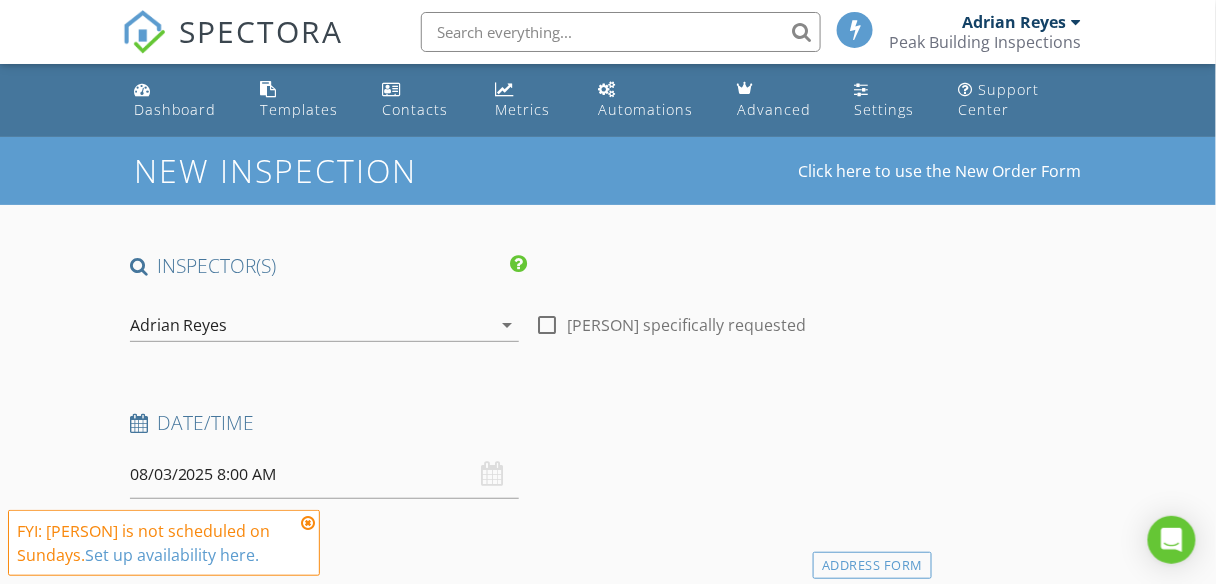 click on "08/03/2025 8:00 AM" at bounding box center (324, 474) 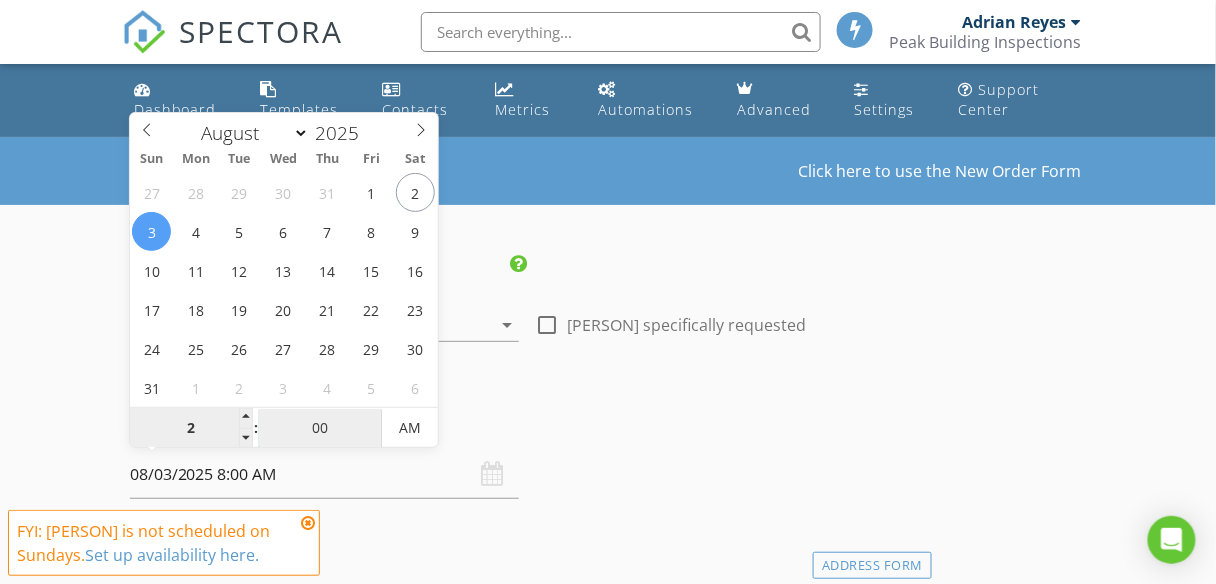 type on "02" 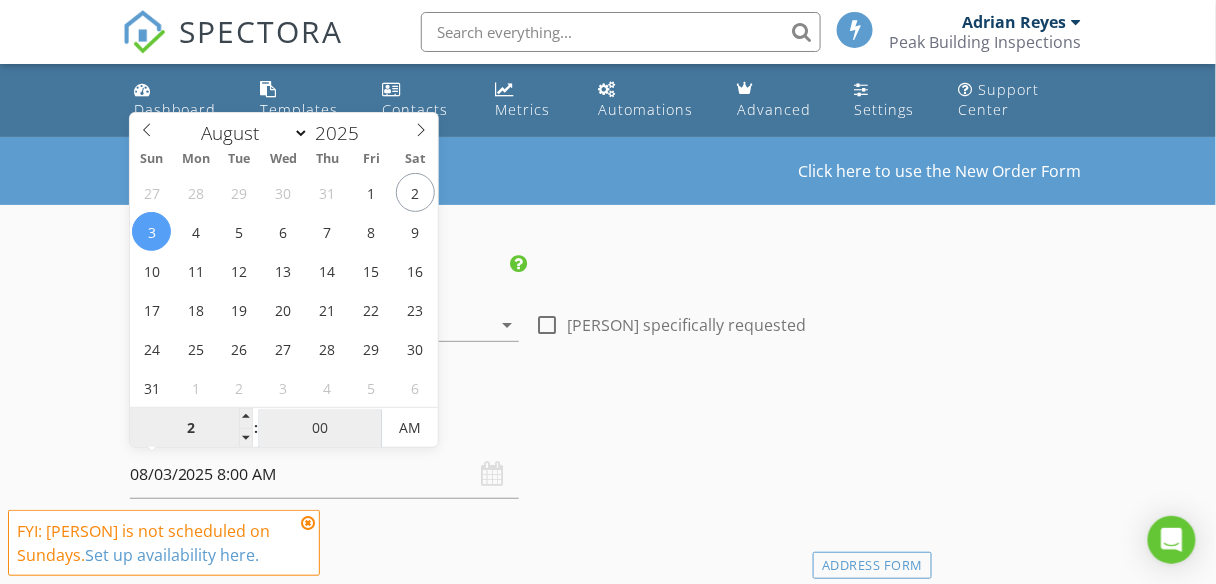type on "[DATE] [TIME]" 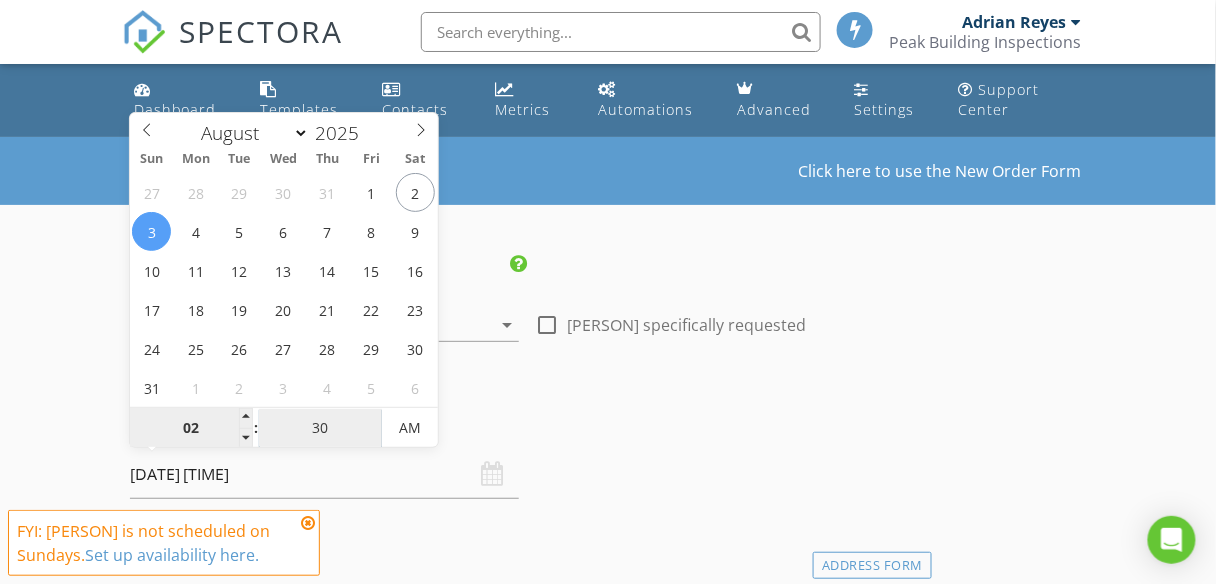 type on "30" 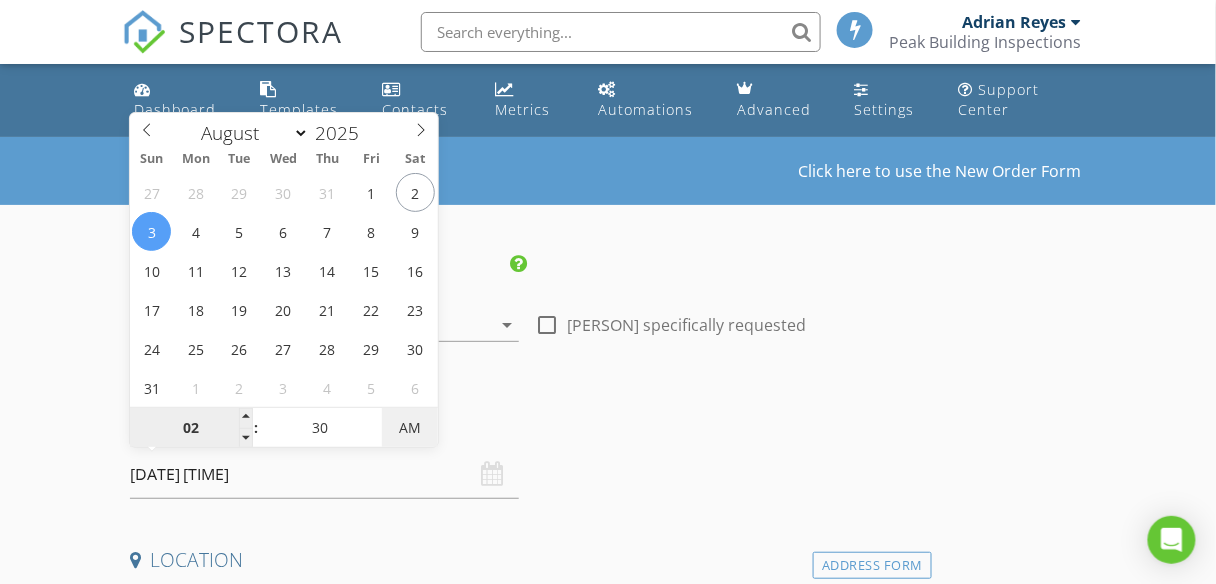 type on "08/03/2025 2:30 PM" 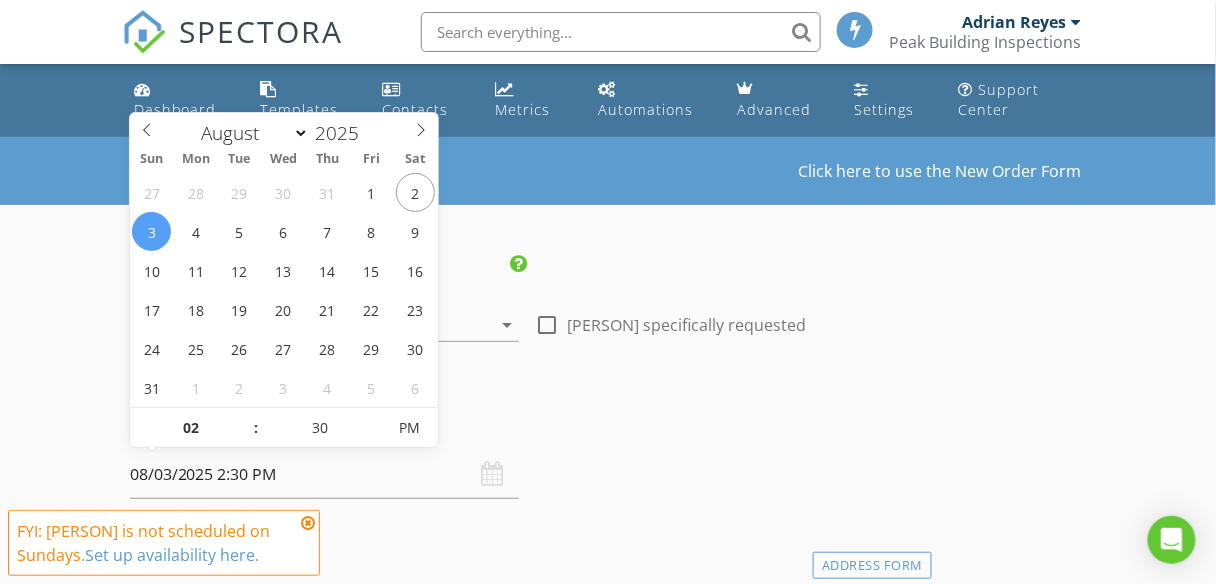click on "Date/Time" at bounding box center [527, 430] 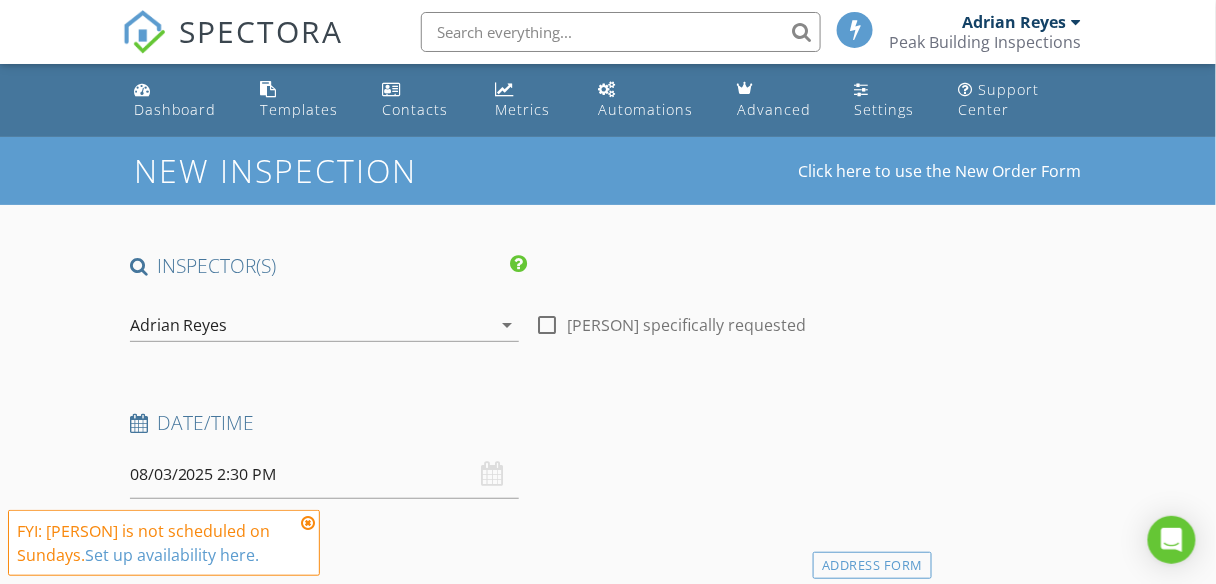 scroll, scrollTop: 240, scrollLeft: 0, axis: vertical 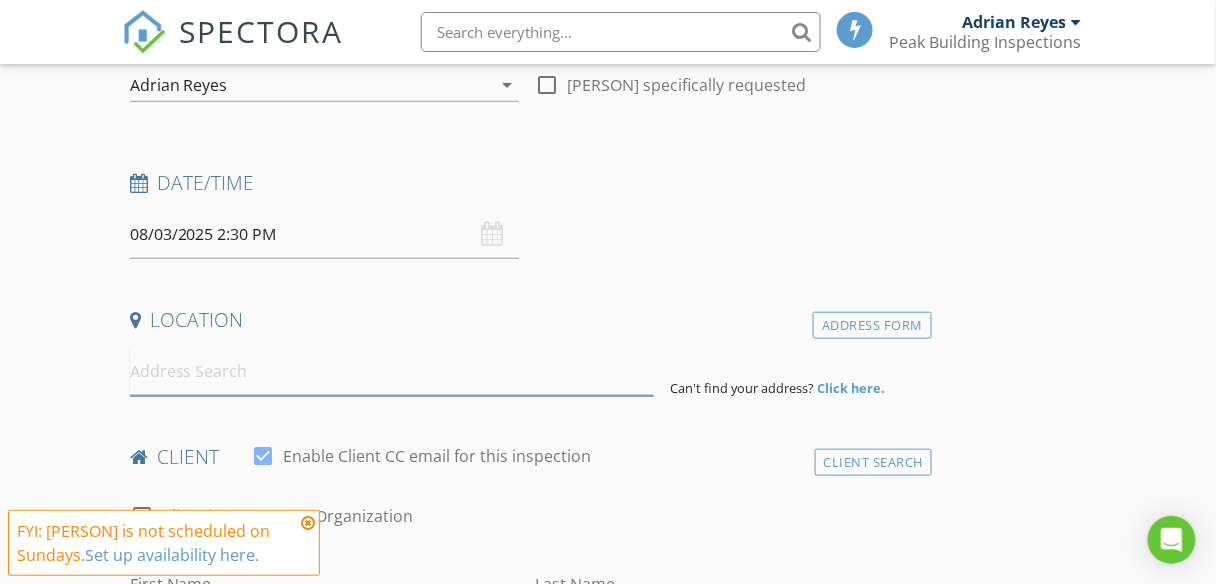 click at bounding box center (392, 371) 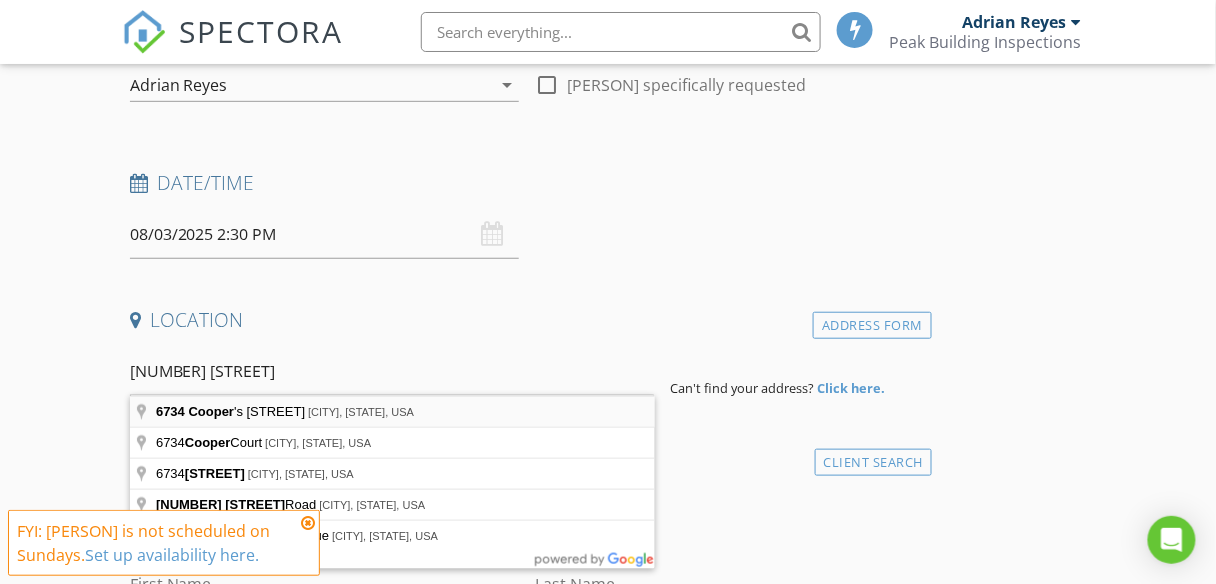 type on "[NUMBER] [STREET], [CITY], [STATE], USA" 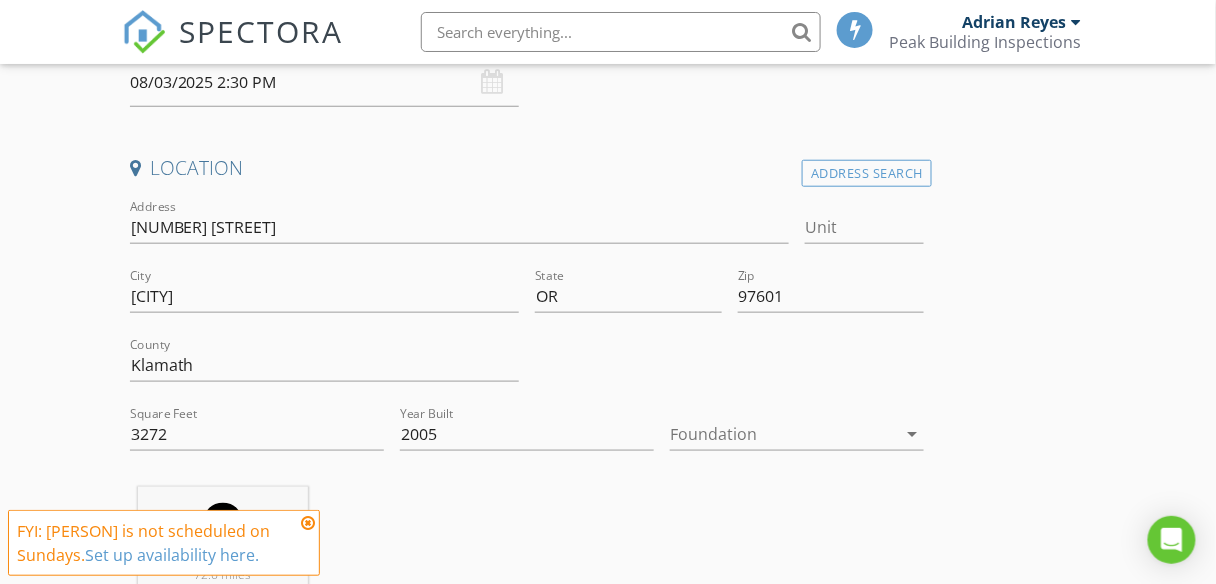 scroll, scrollTop: 400, scrollLeft: 0, axis: vertical 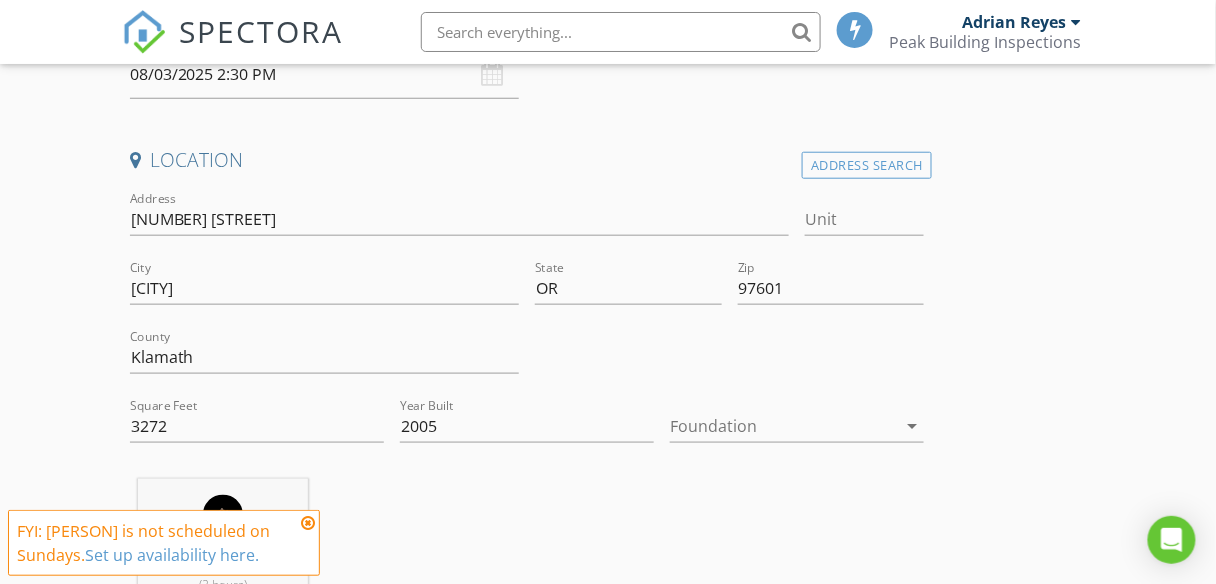 click at bounding box center [783, 426] 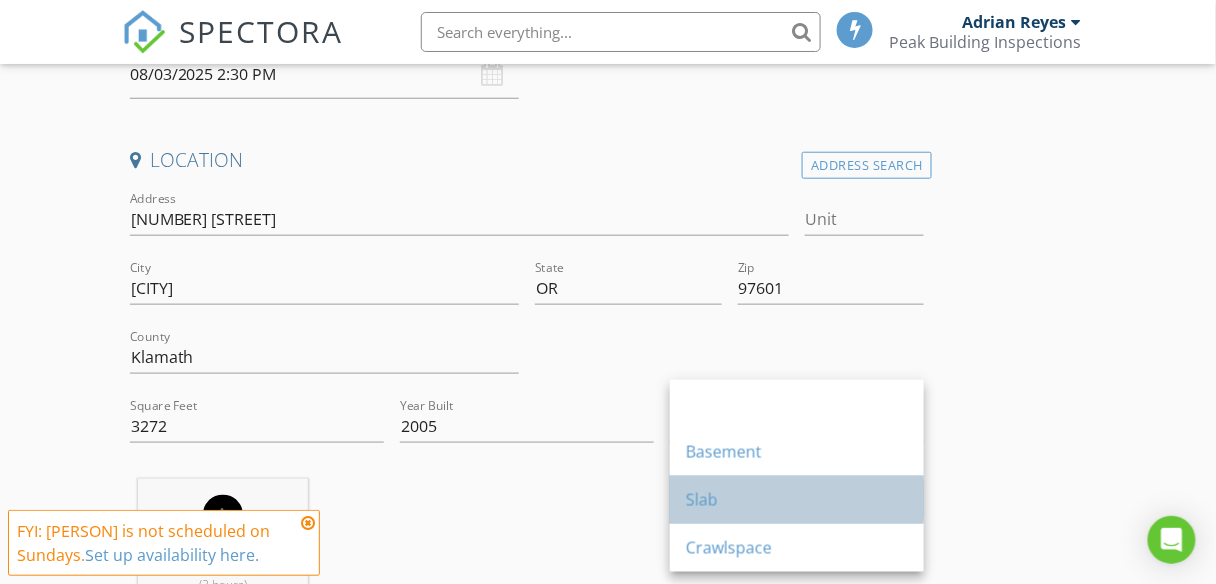 click on "Slab" at bounding box center [797, 500] 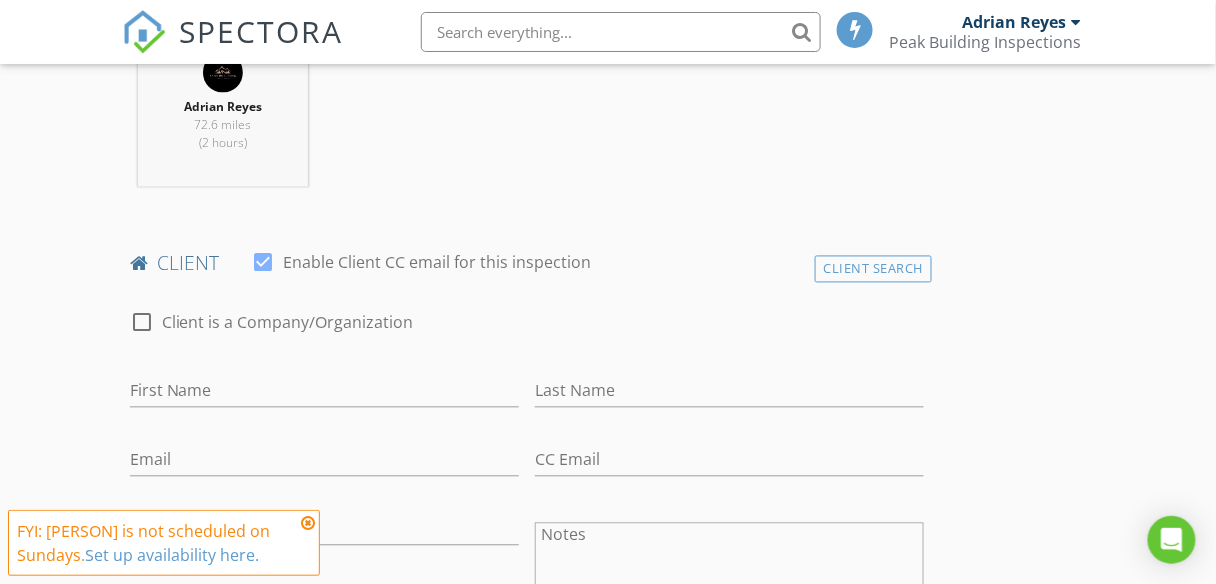 scroll, scrollTop: 960, scrollLeft: 0, axis: vertical 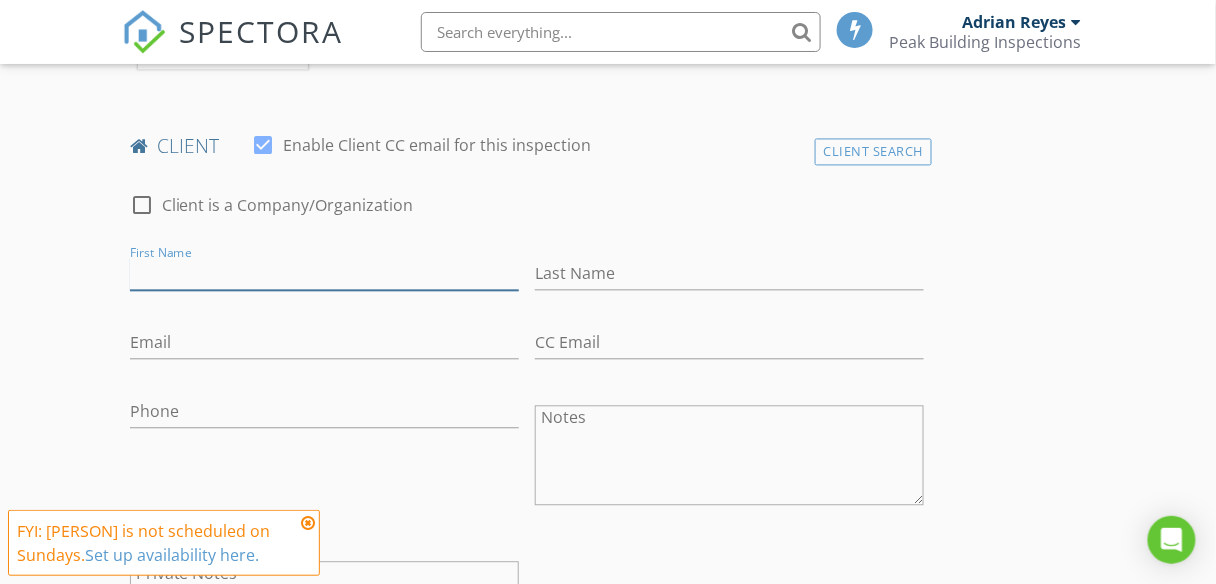 click on "First Name" at bounding box center [324, 273] 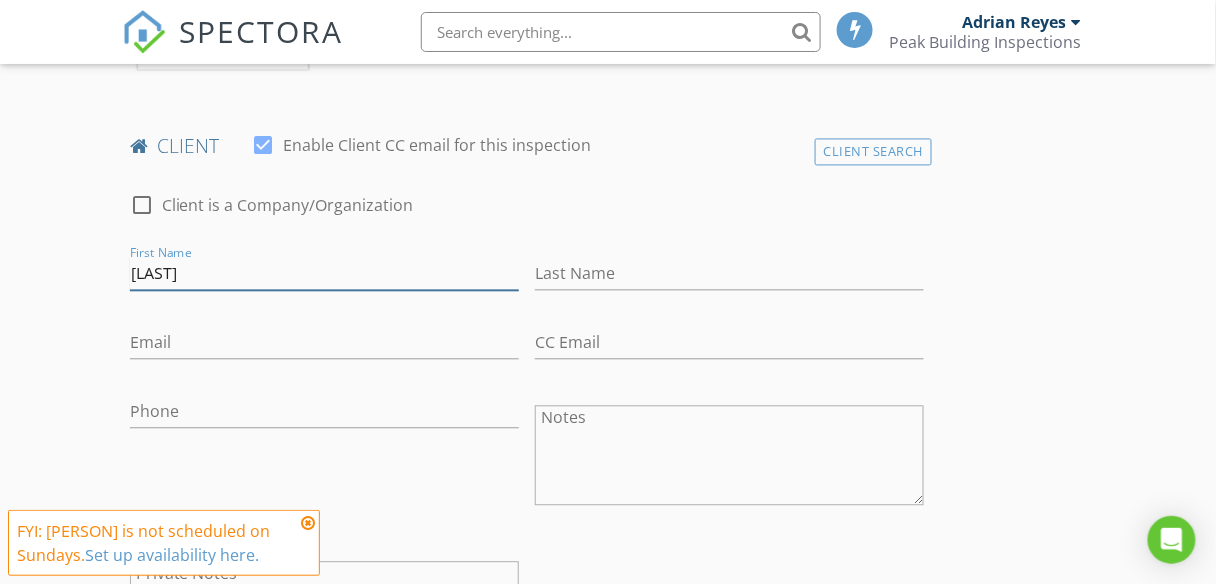 type on "[LAST]" 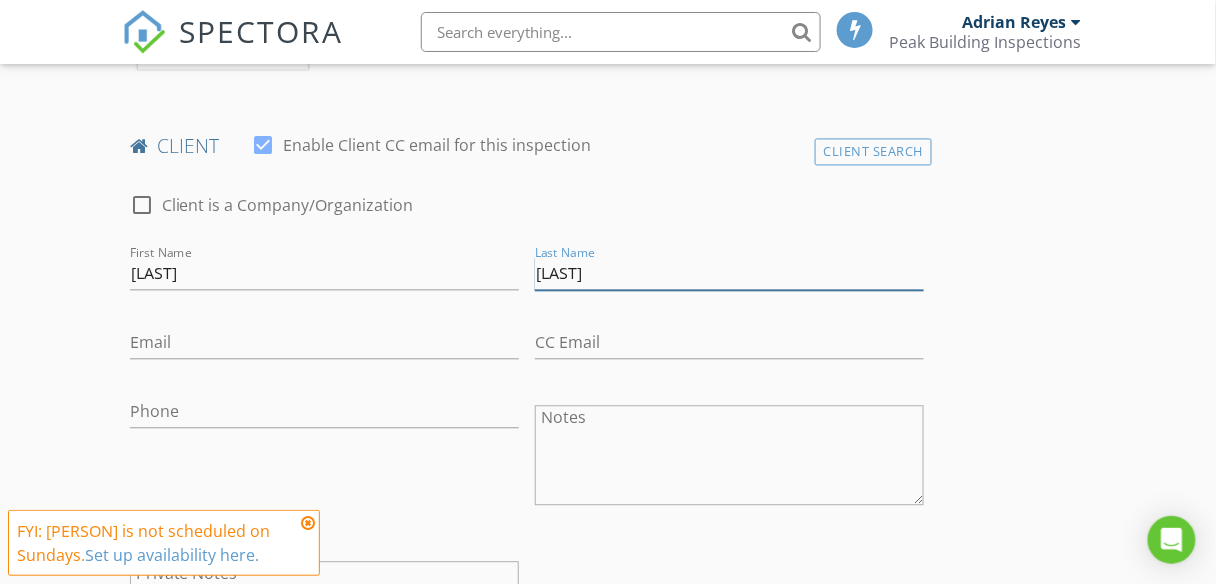 type on "[LAST]" 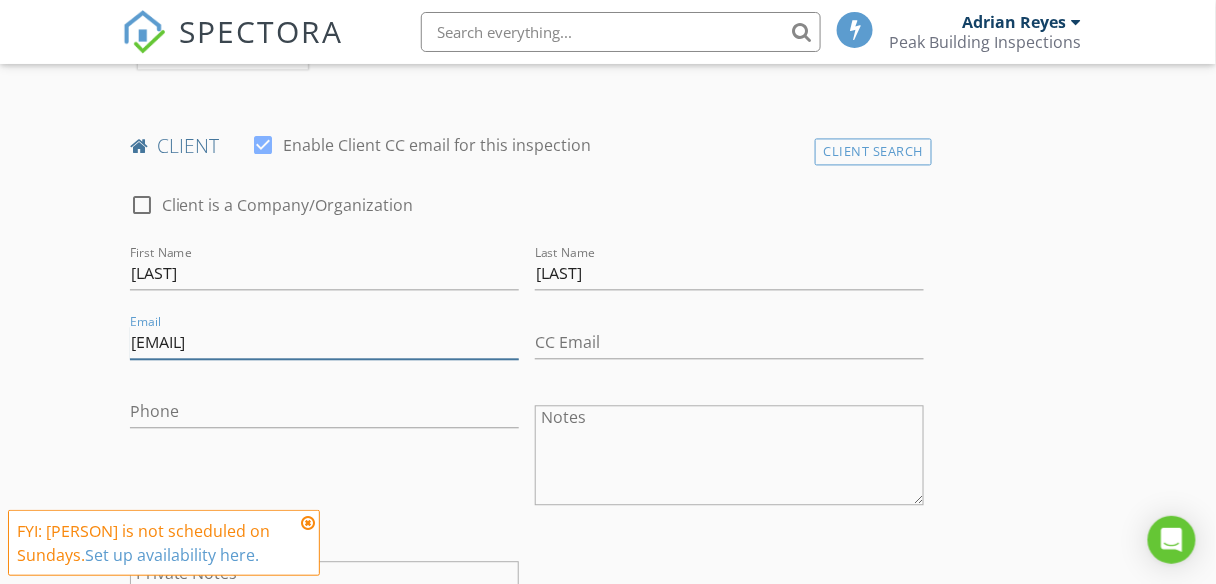 type on "[EMAIL]" 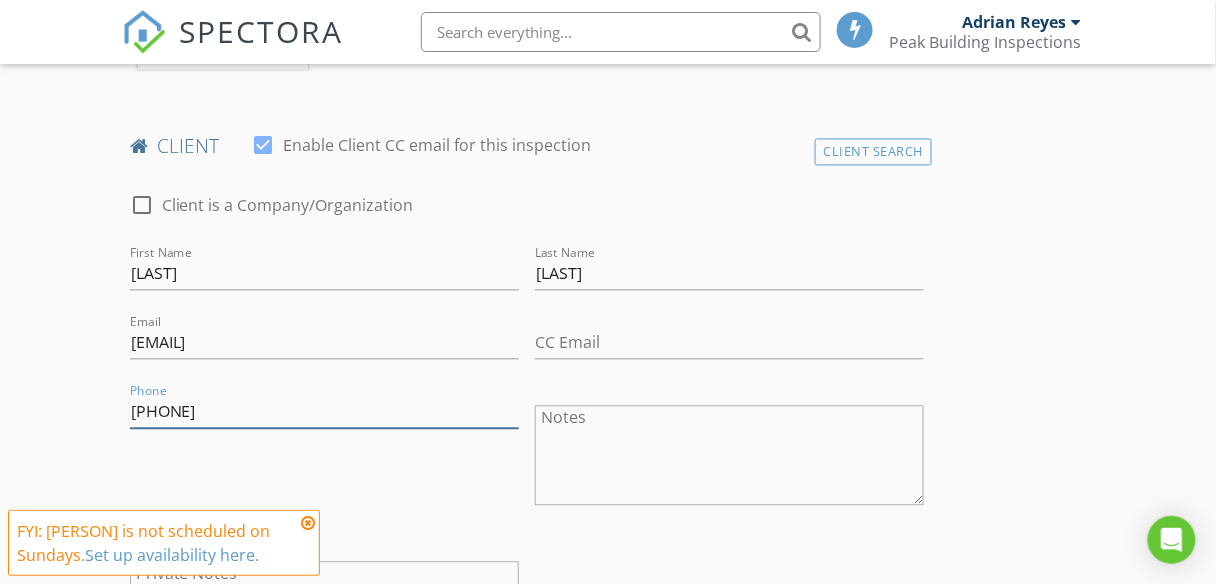 type on "[PHONE]" 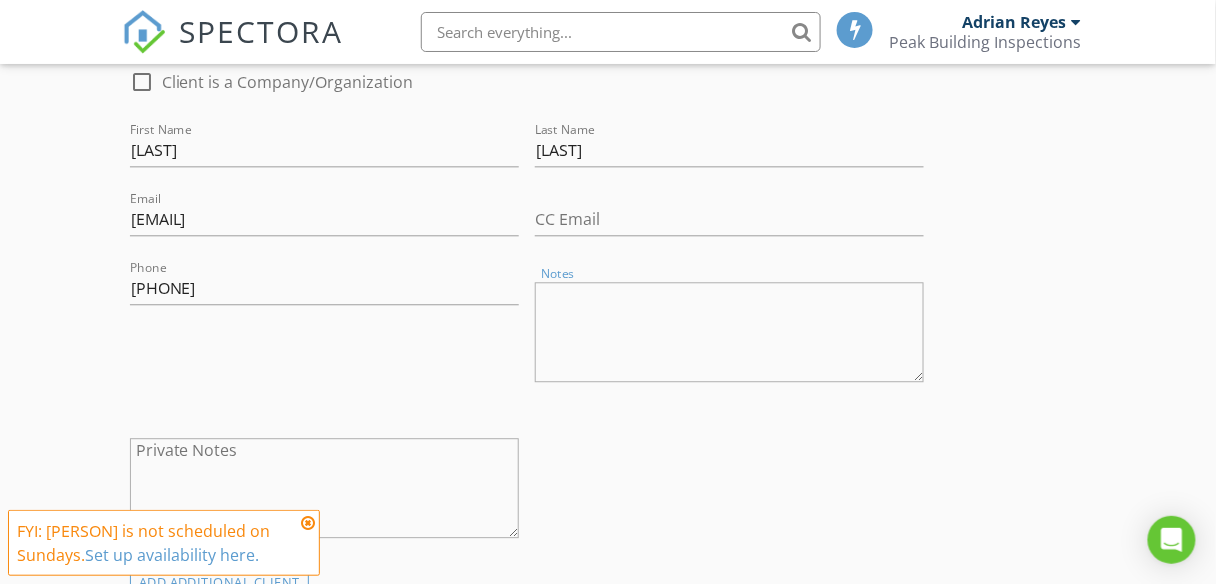 scroll, scrollTop: 1360, scrollLeft: 0, axis: vertical 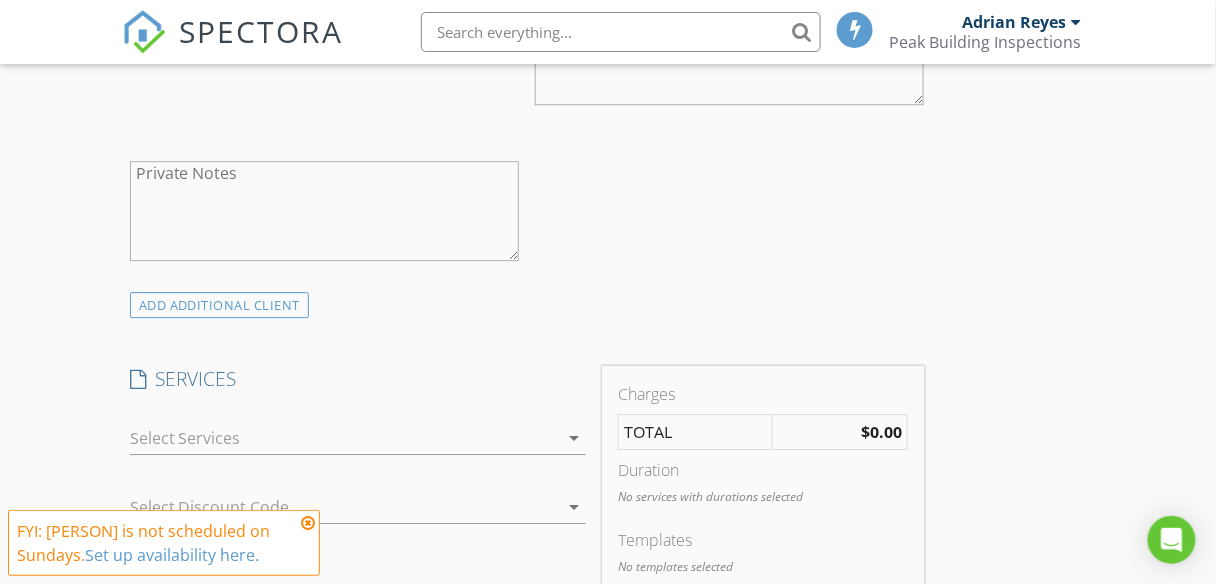click at bounding box center [344, 438] 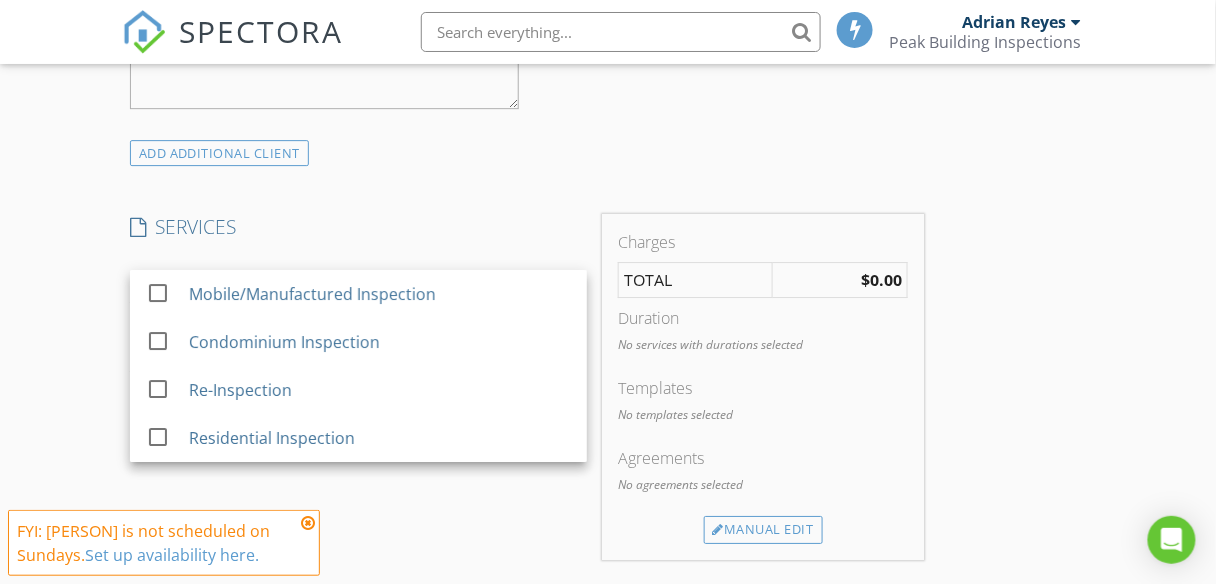 scroll, scrollTop: 1680, scrollLeft: 0, axis: vertical 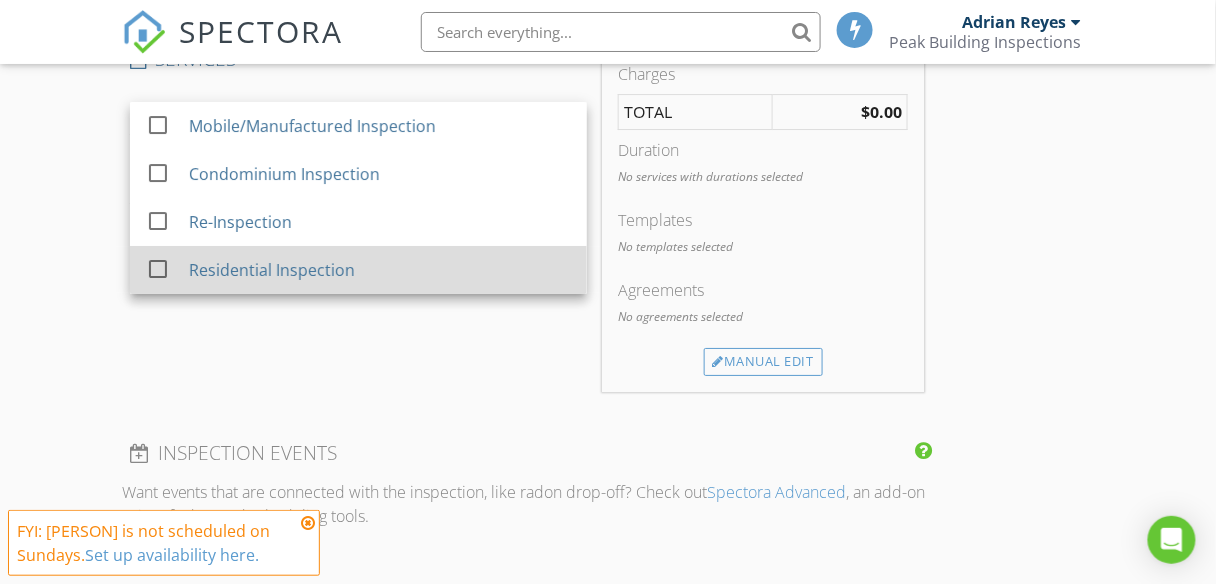 click at bounding box center (158, 269) 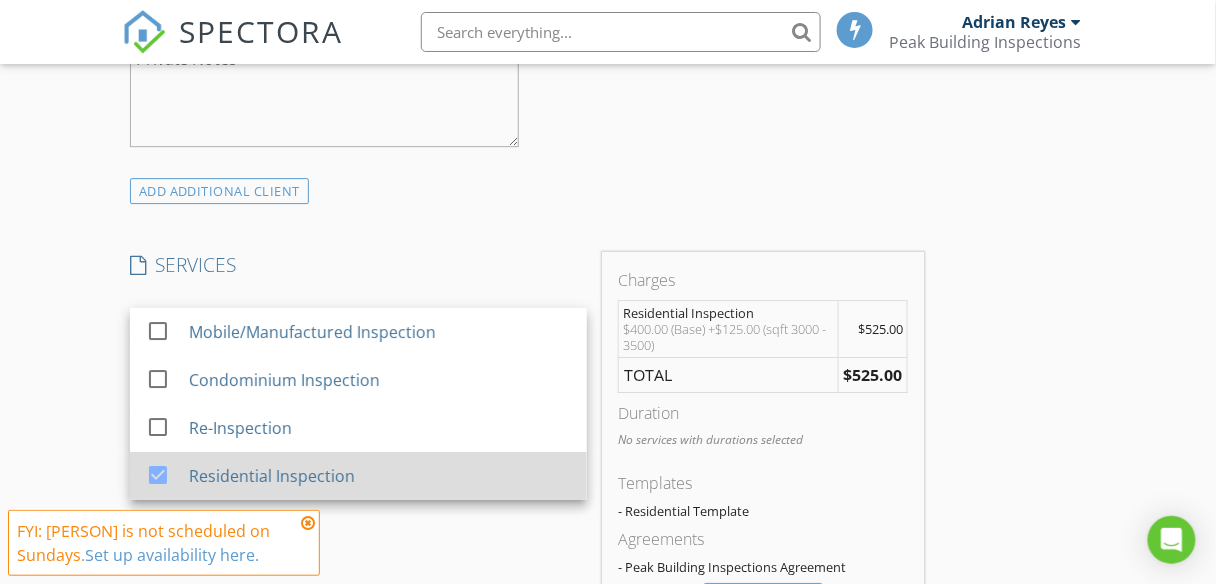 scroll, scrollTop: 1600, scrollLeft: 0, axis: vertical 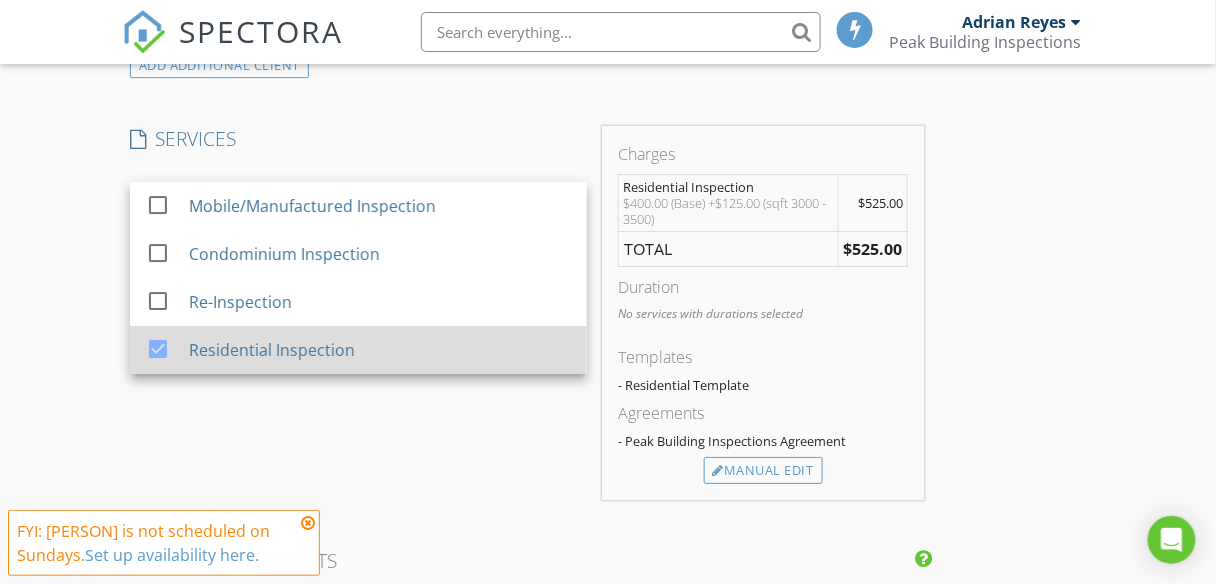 click at bounding box center [158, 349] 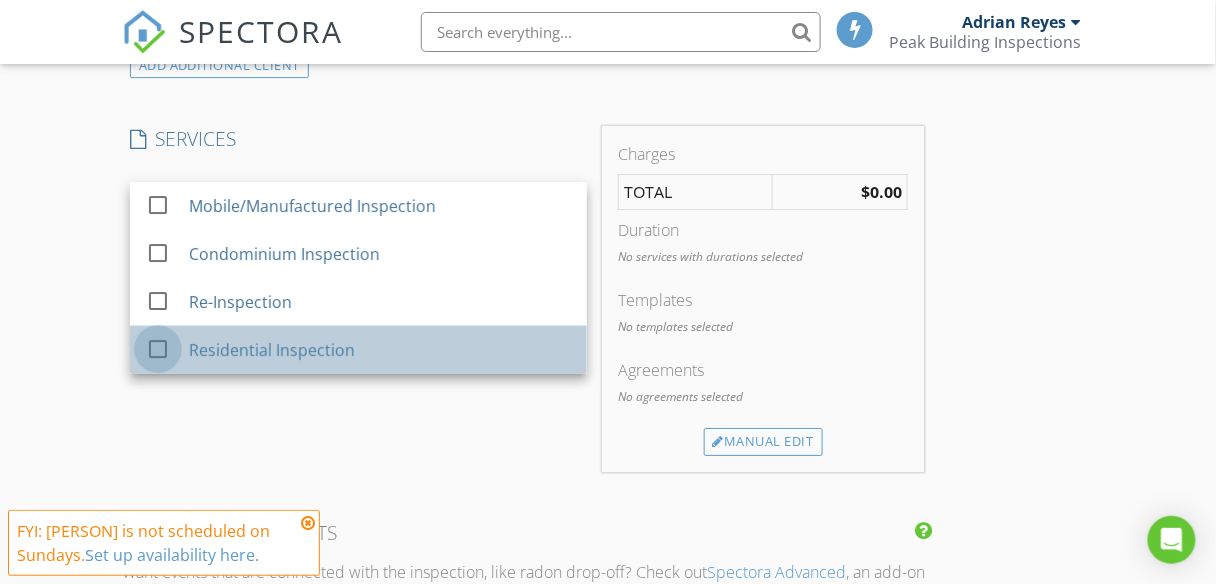 click at bounding box center (158, 349) 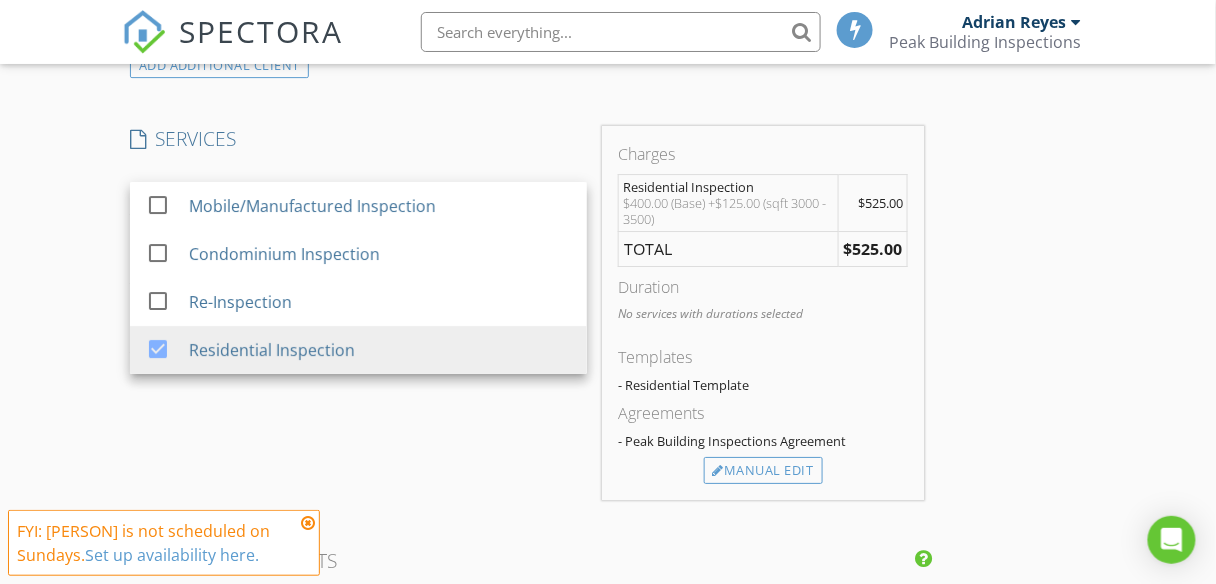 click on "SERVICES
check_box_outline_blank   Mobile/Manufactured Inspection   check_box_outline_blank   Condominium Inspection   check_box_outline_blank   Re-Inspection   check_box   Residential Inspection   Residential Inspection arrow_drop_down   Residential Inspection Options arrow_drop_down   Select Discount Code arrow_drop_down" at bounding box center [358, 313] 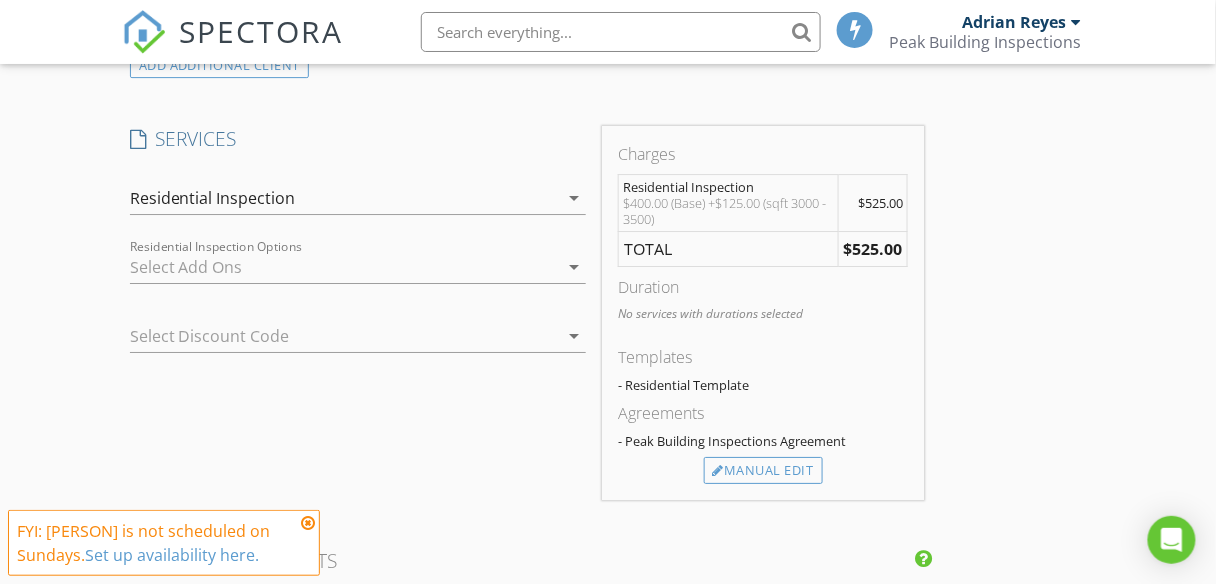 click at bounding box center (344, 267) 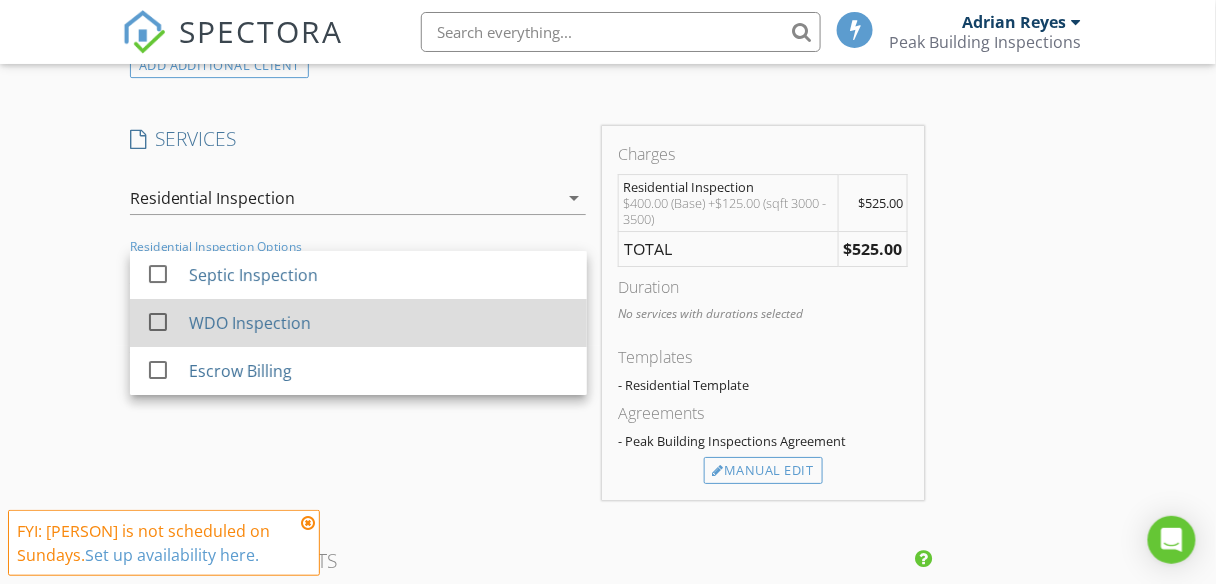 click at bounding box center [158, 322] 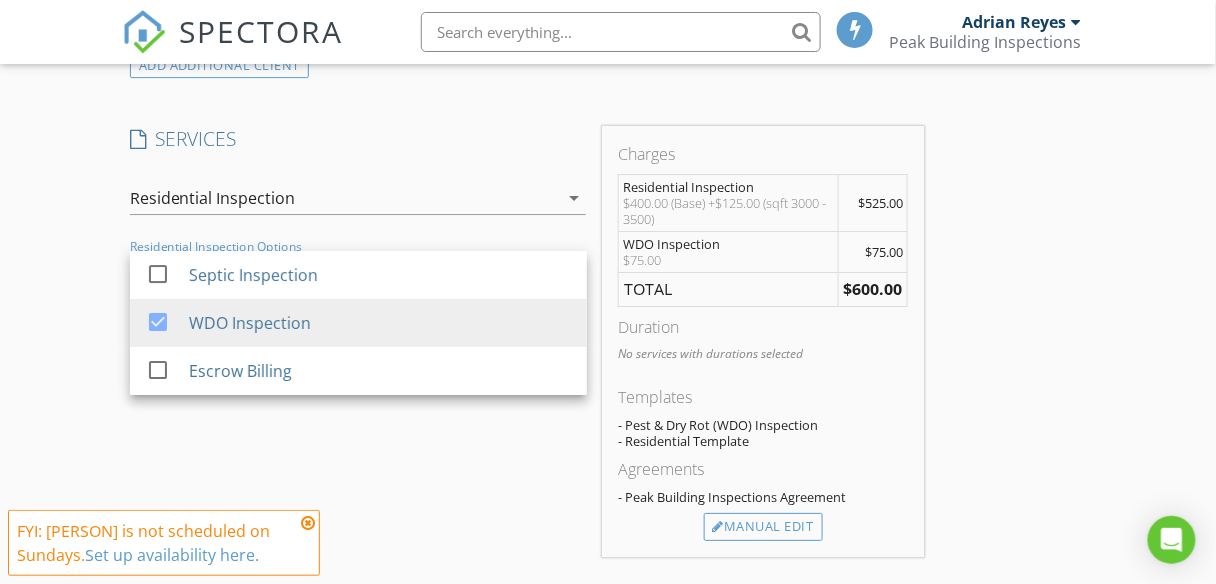 click on "SERVICES
check_box_outline_blank   Mobile/Manufactured Inspection   check_box_outline_blank   Condominium Inspection   check_box_outline_blank   Re-Inspection   check_box   Residential Inspection   Residential Inspection arrow_drop_down   check_box_outline_blank   Septic Inspection   check_box   WDO Inspection   check_box_outline_blank   Escrow Billing   Residential Inspection Options WDO Inspection arrow_drop_down   Select Discount Code arrow_drop_down" at bounding box center [358, 341] 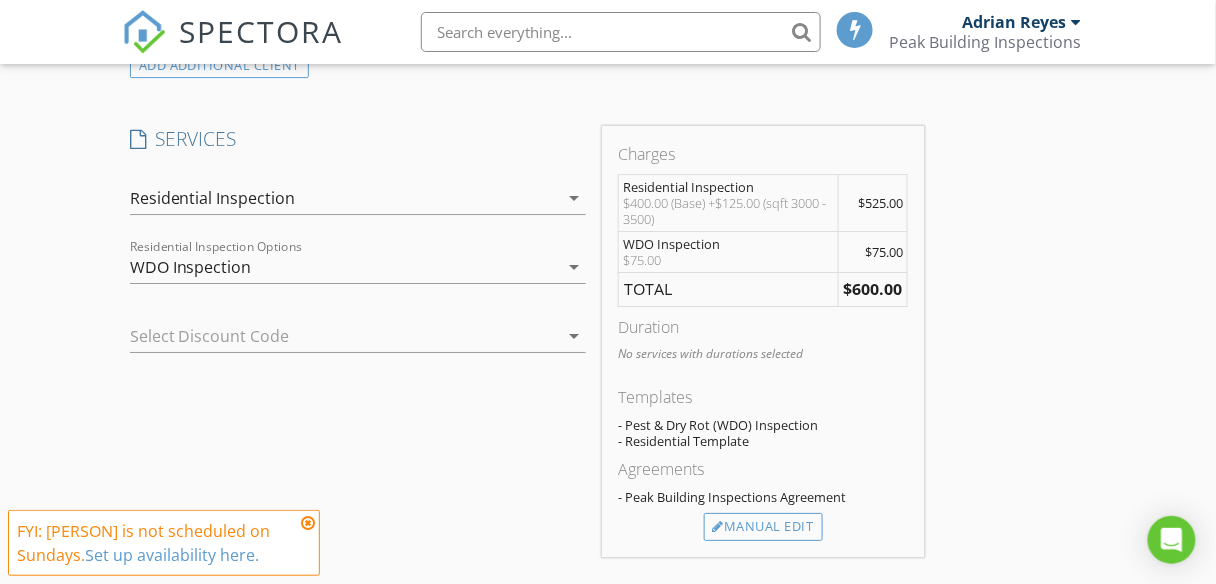 click at bounding box center (308, 523) 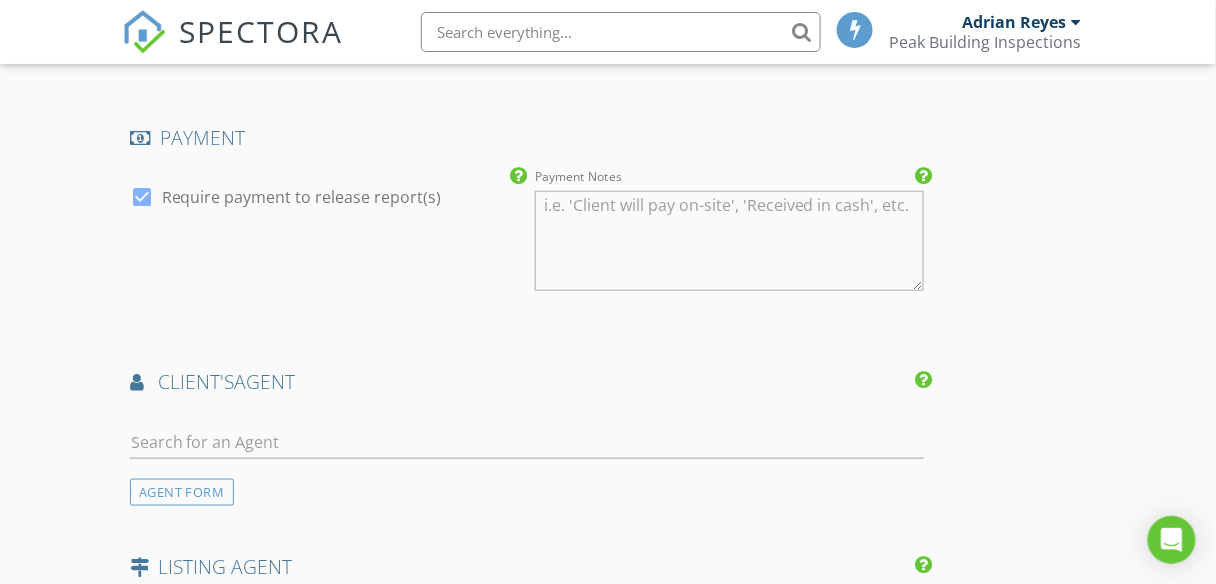 scroll, scrollTop: 2320, scrollLeft: 0, axis: vertical 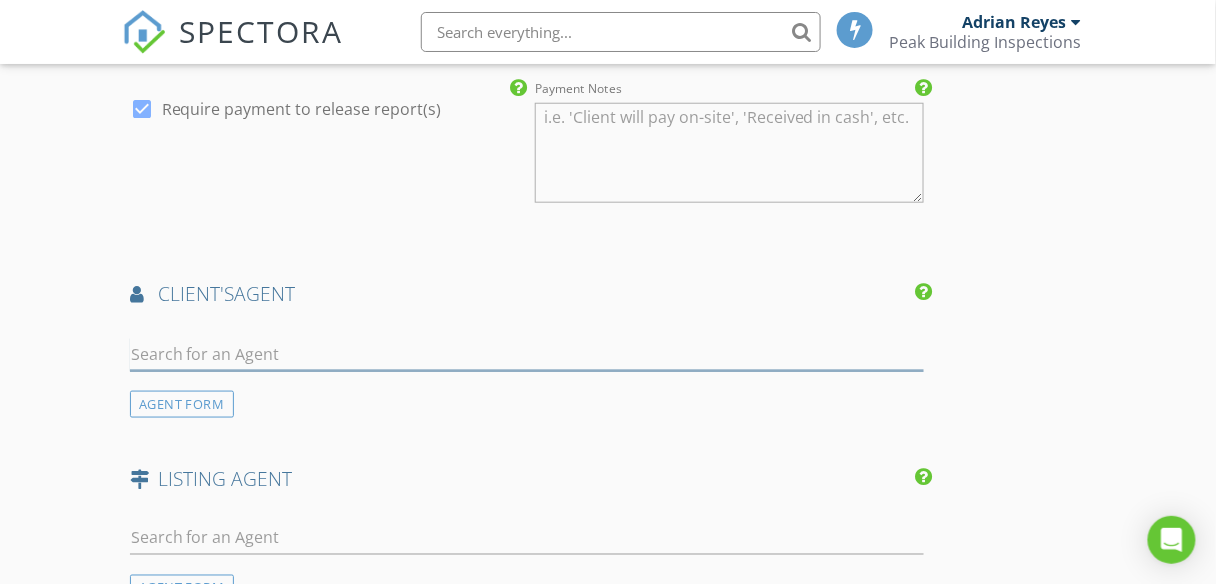 click at bounding box center [527, 354] 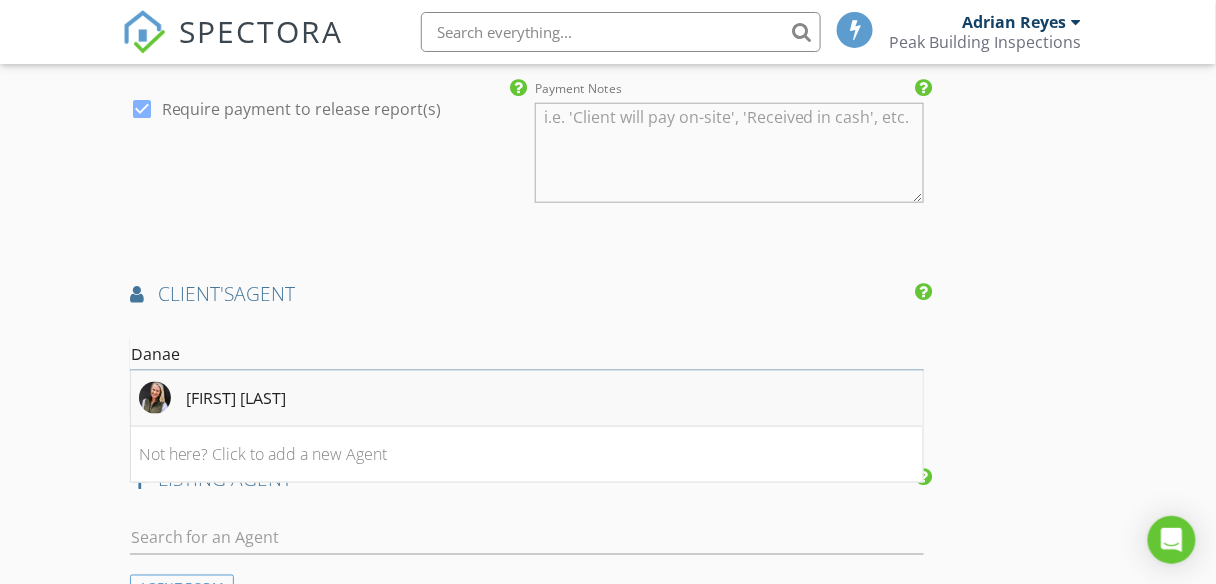 type on "Danae" 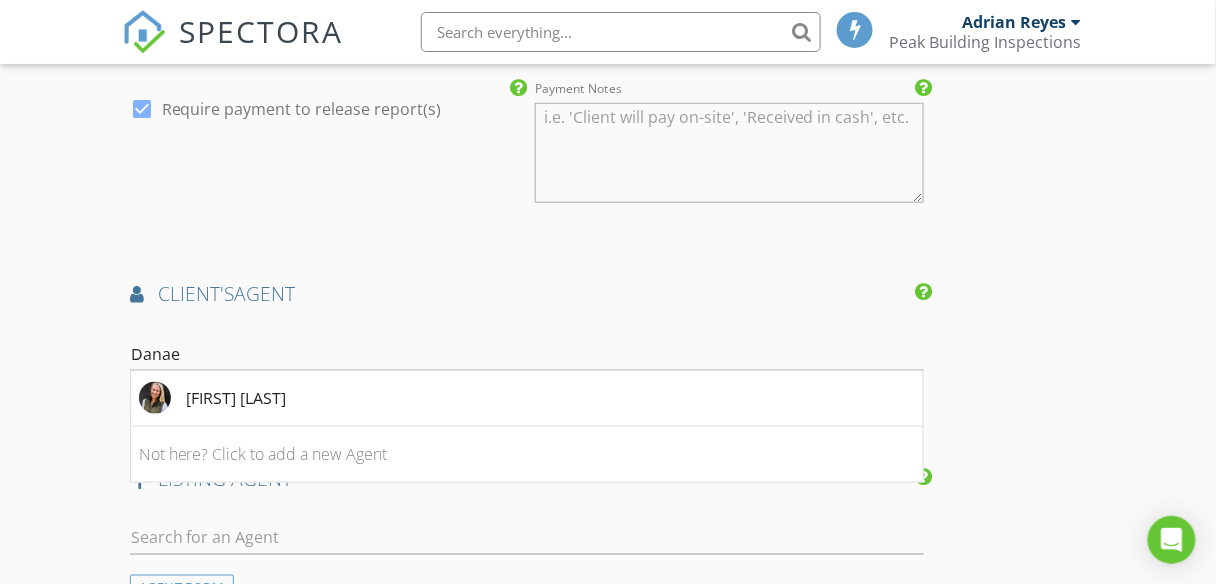 click on "[FIRST] [LAST]" at bounding box center (237, 398) 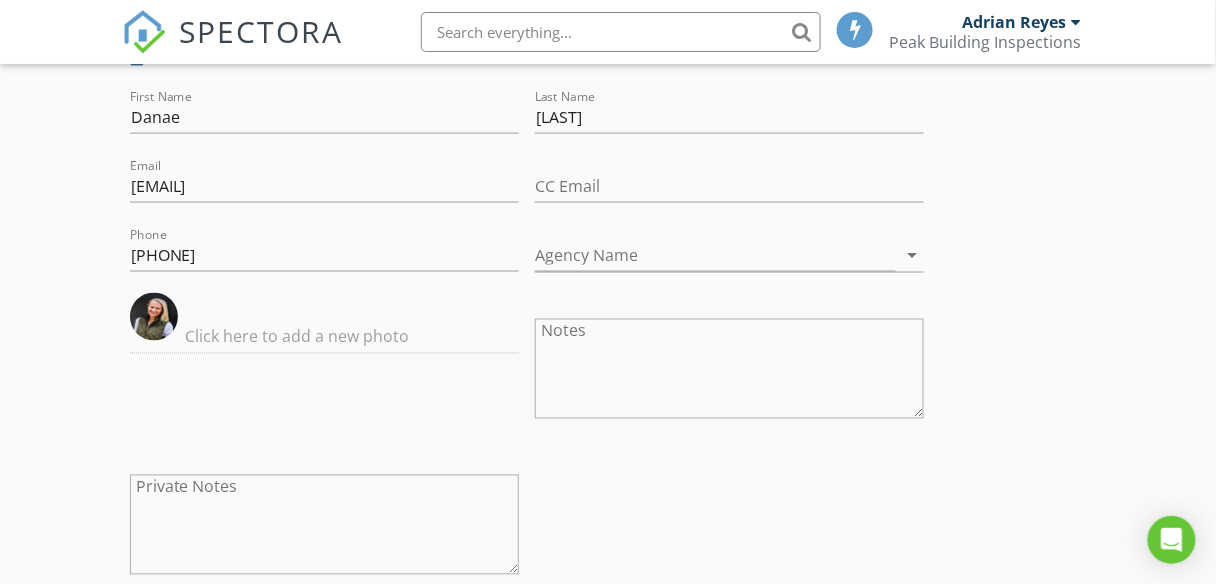 scroll, scrollTop: 2560, scrollLeft: 0, axis: vertical 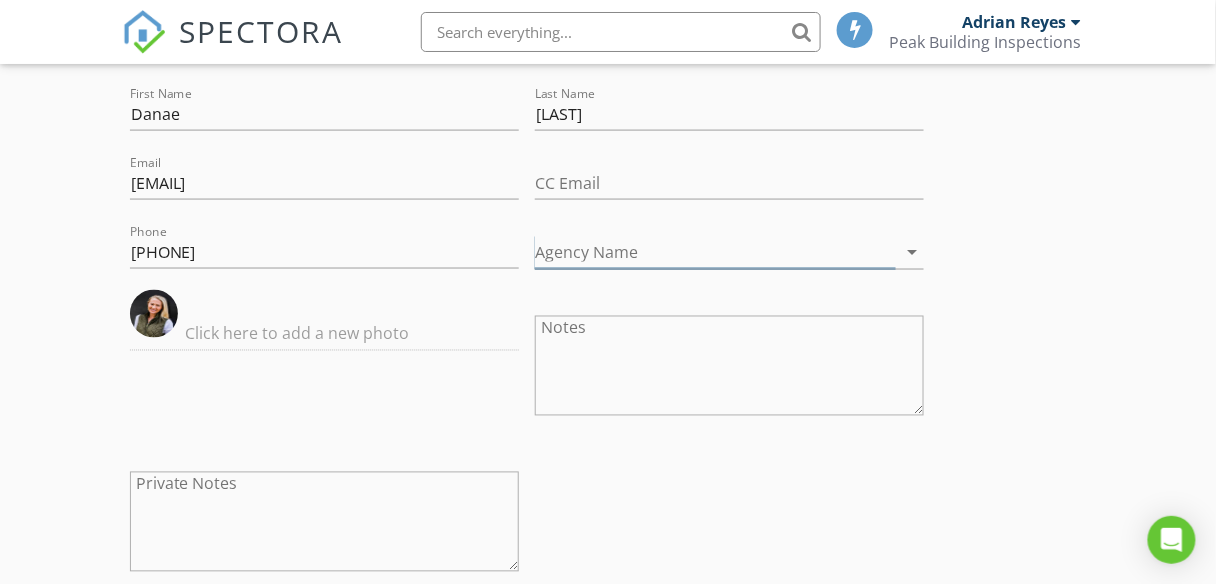 click on "Agency Name" at bounding box center [715, 252] 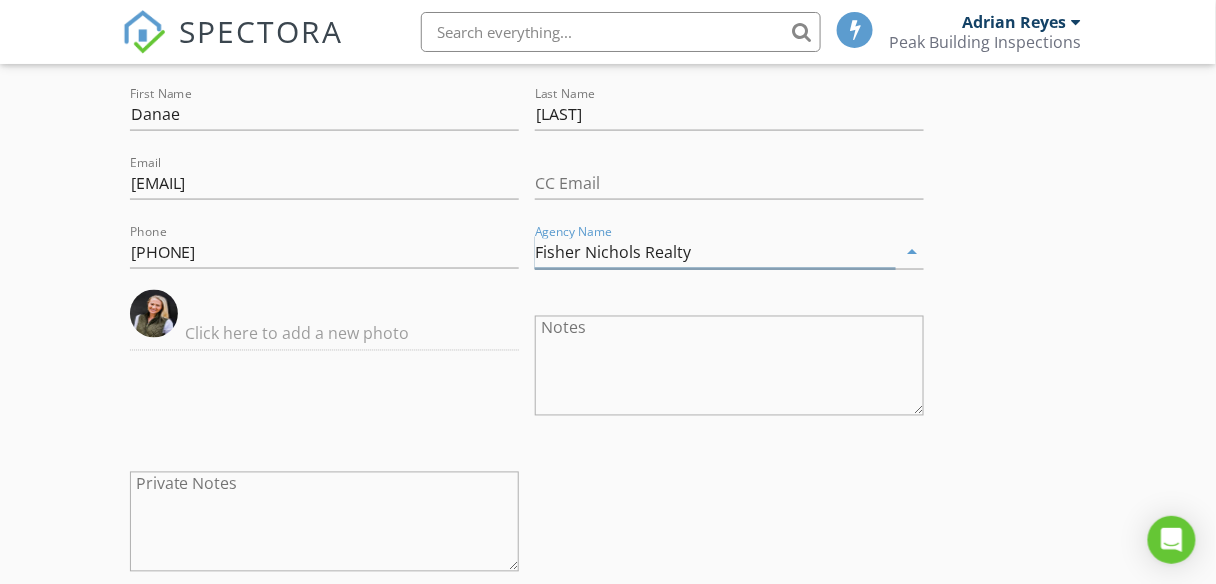 type on "Fisher Nichols Realty" 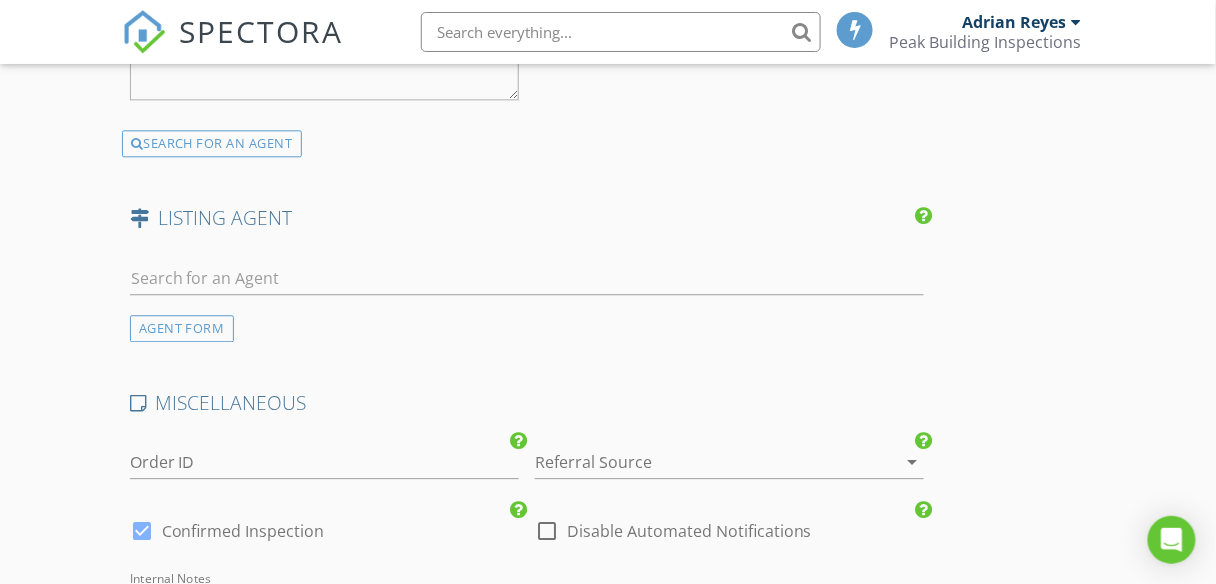 scroll, scrollTop: 3040, scrollLeft: 0, axis: vertical 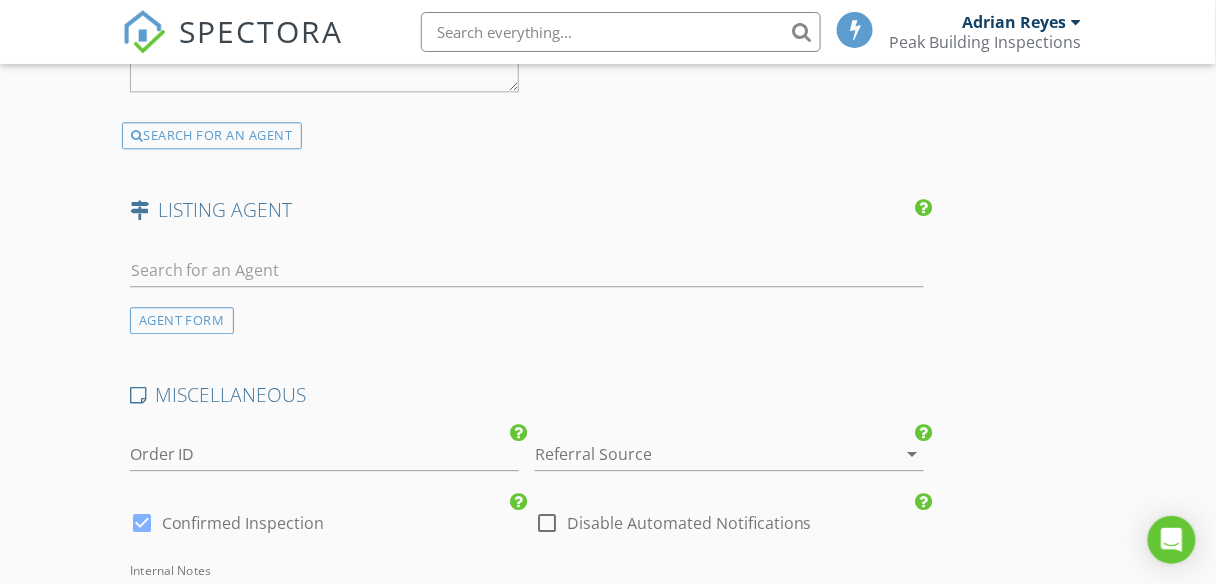click at bounding box center (701, 454) 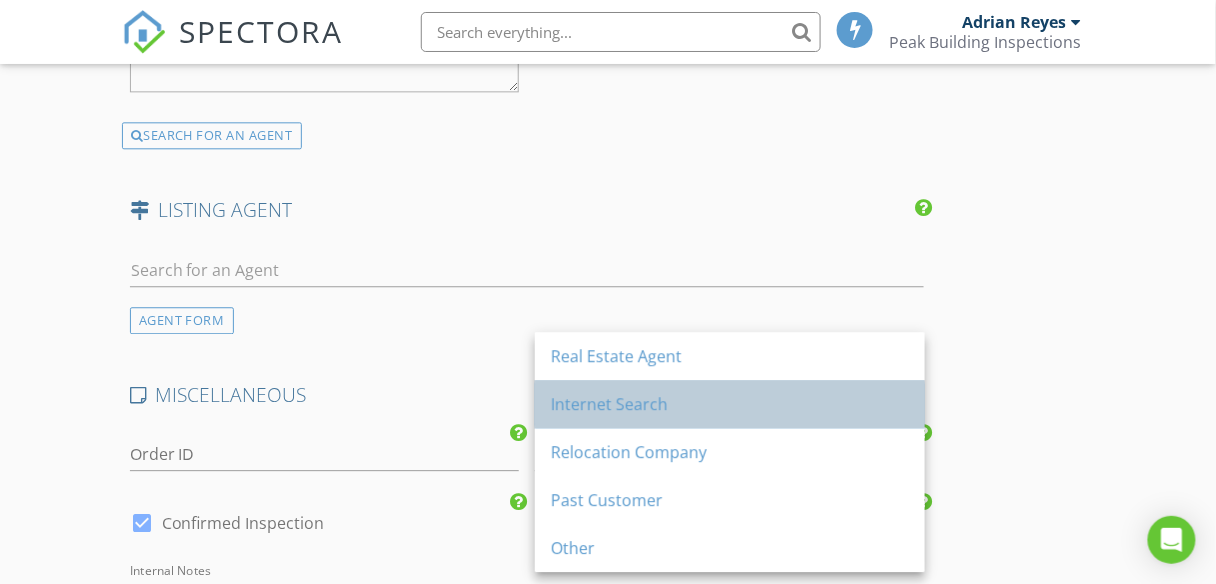 click on "Internet Search" at bounding box center [730, 404] 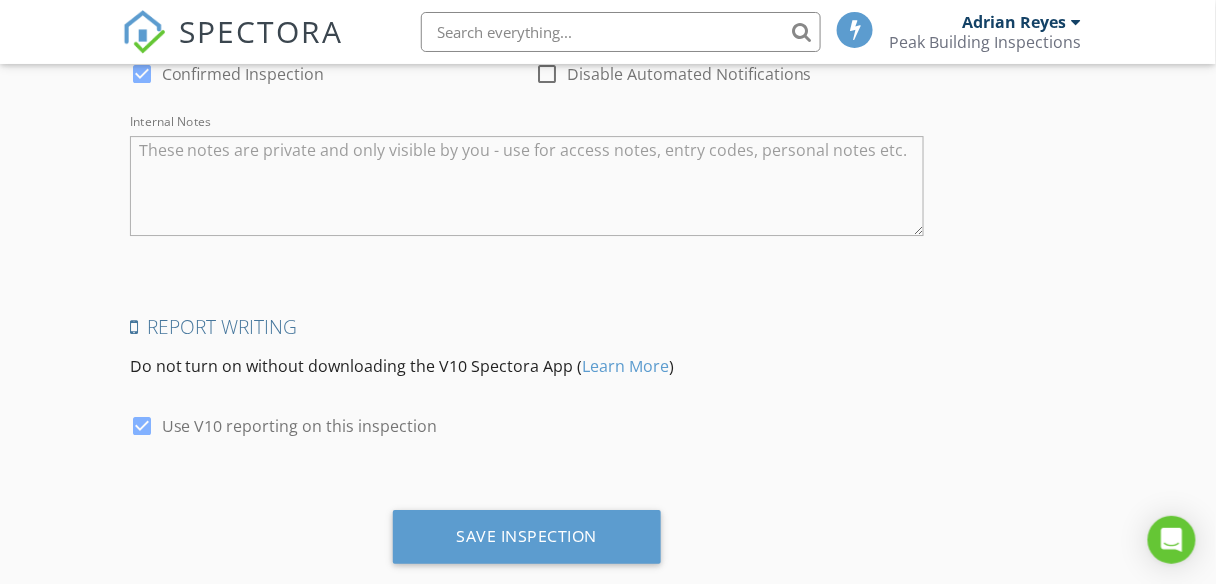 scroll, scrollTop: 3522, scrollLeft: 0, axis: vertical 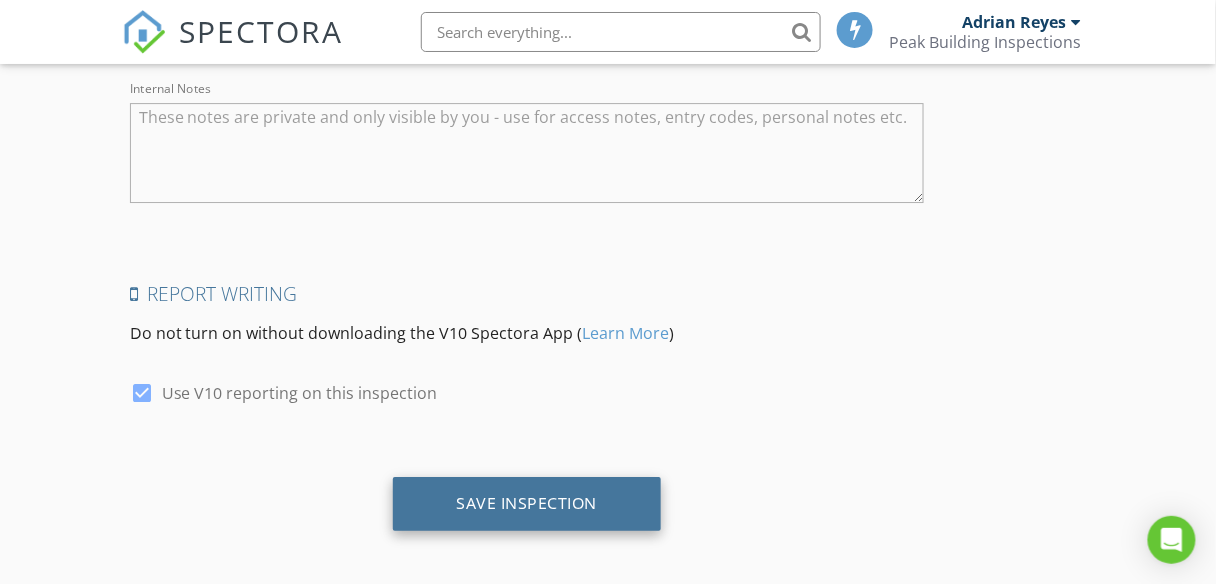 click on "Save Inspection" at bounding box center [527, 503] 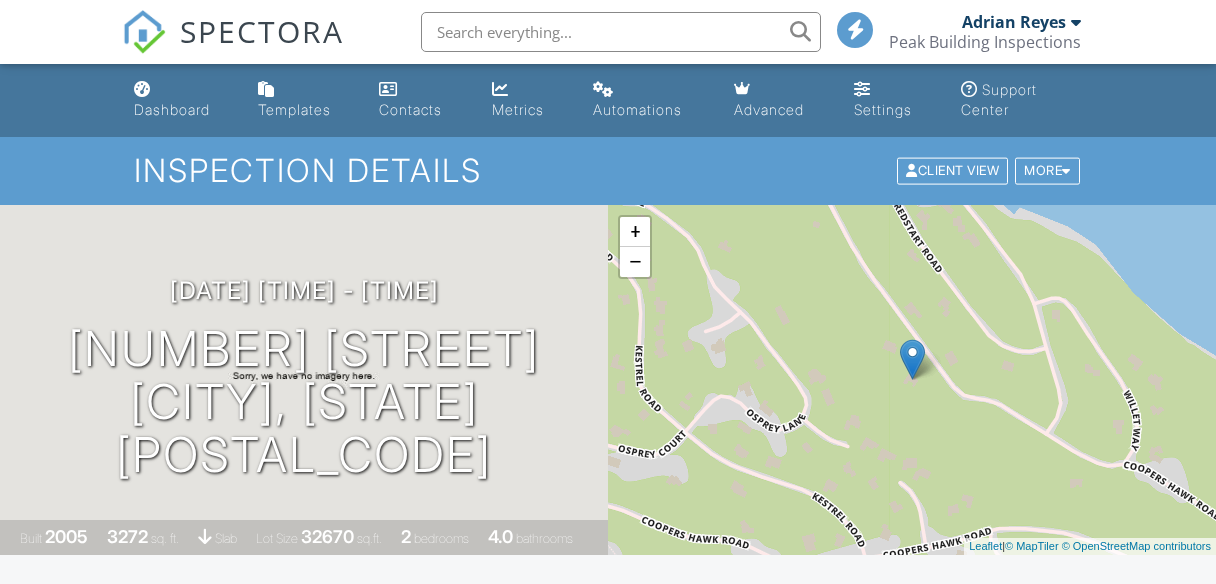 scroll, scrollTop: 0, scrollLeft: 0, axis: both 